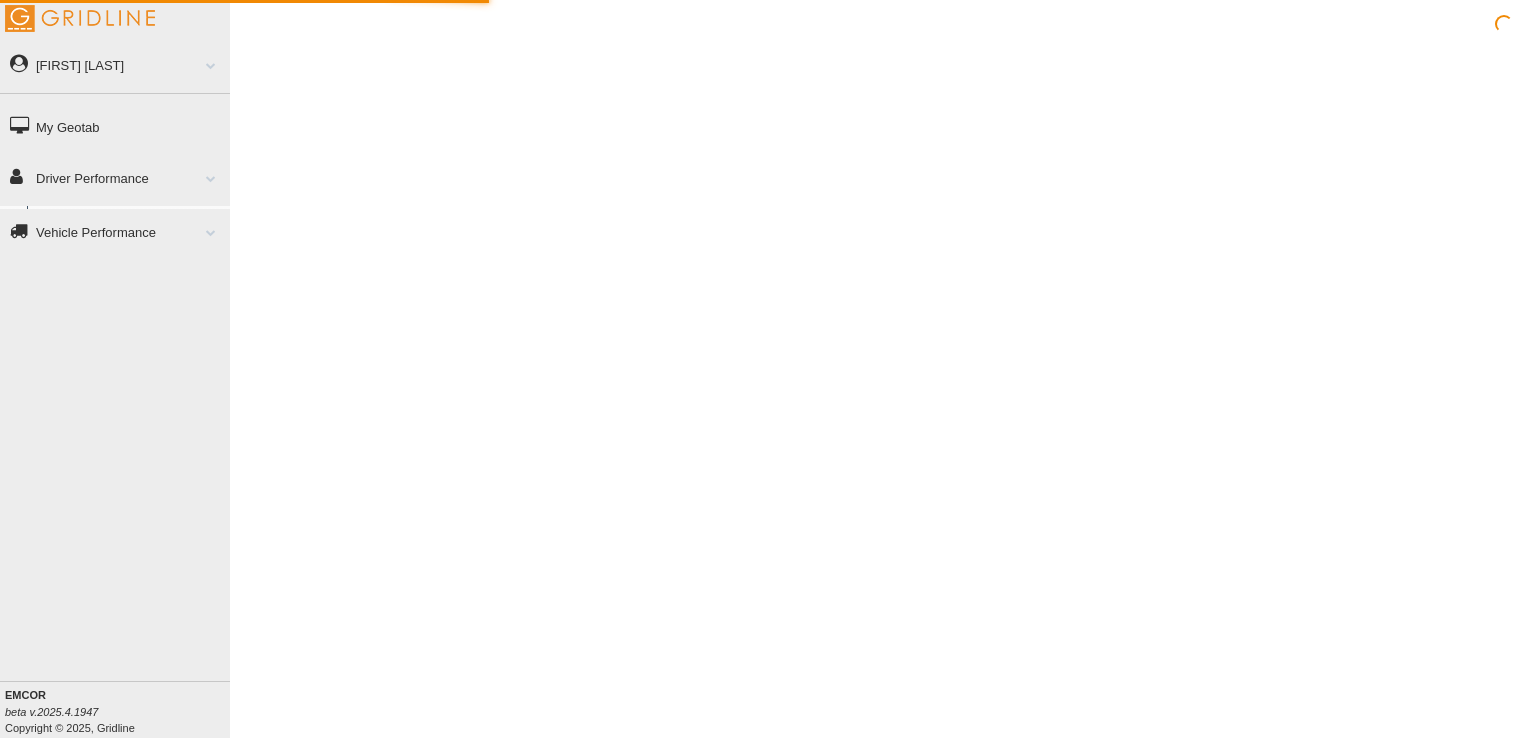 scroll, scrollTop: 0, scrollLeft: 0, axis: both 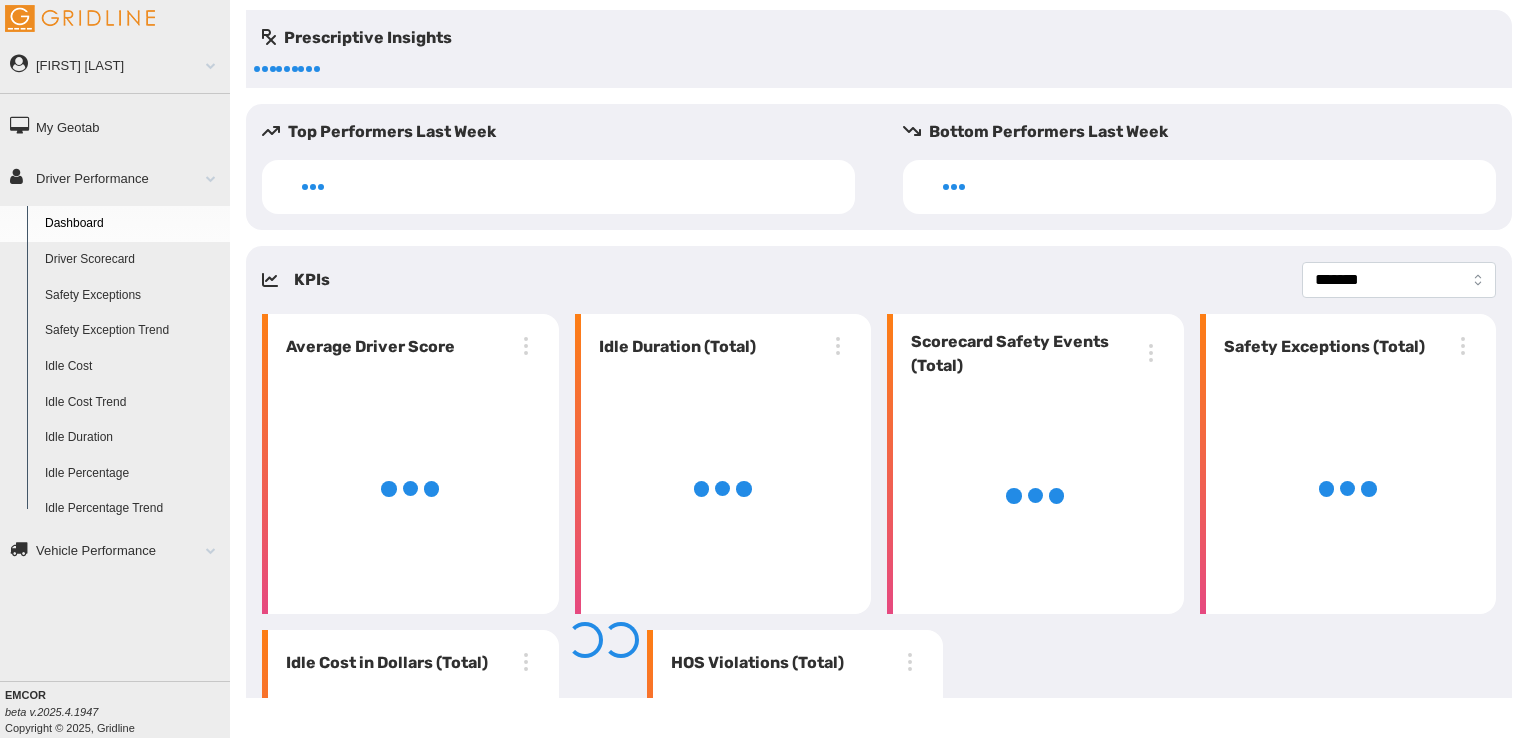 click on "Driver Scorecard" at bounding box center (133, 260) 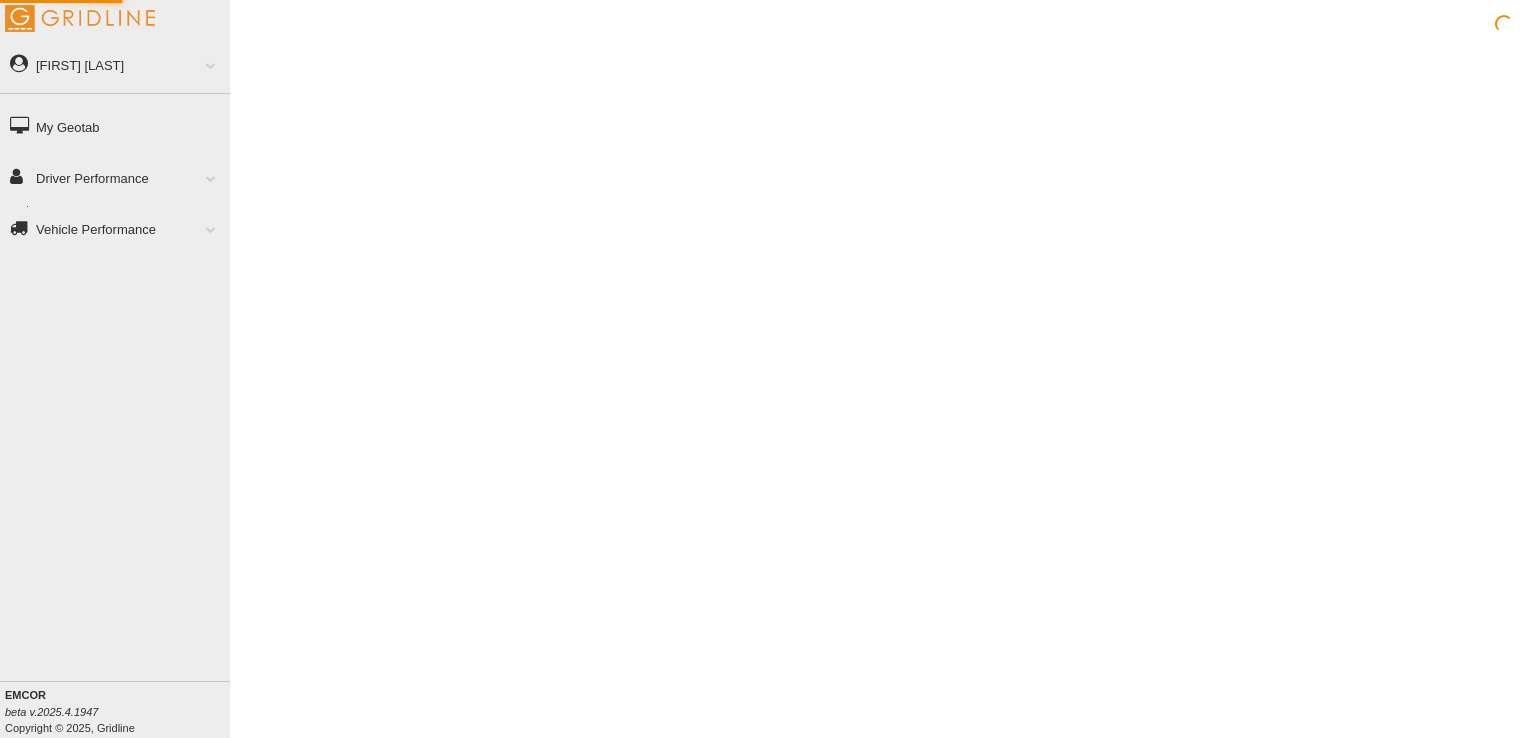 scroll, scrollTop: 0, scrollLeft: 0, axis: both 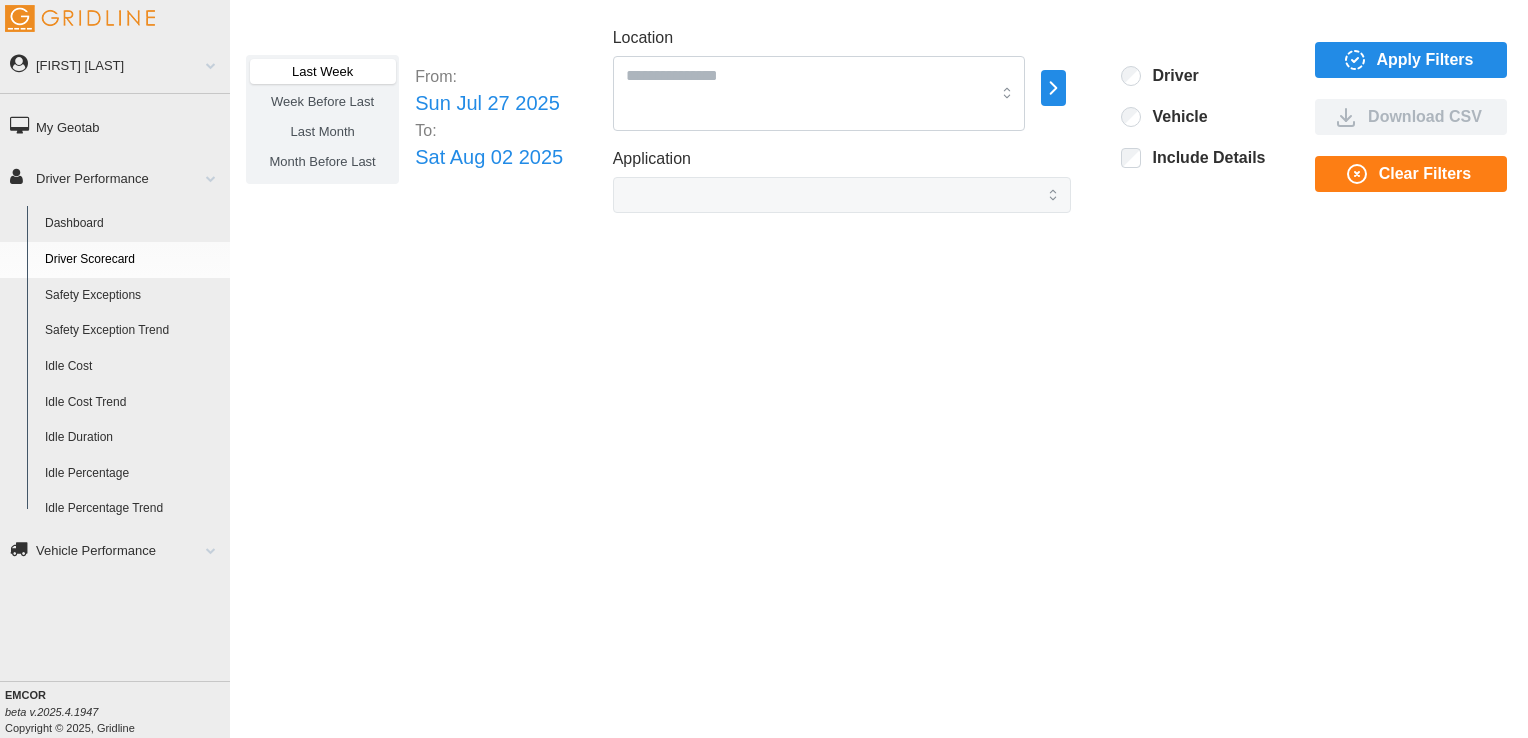 click on "Last Week" at bounding box center (322, 71) 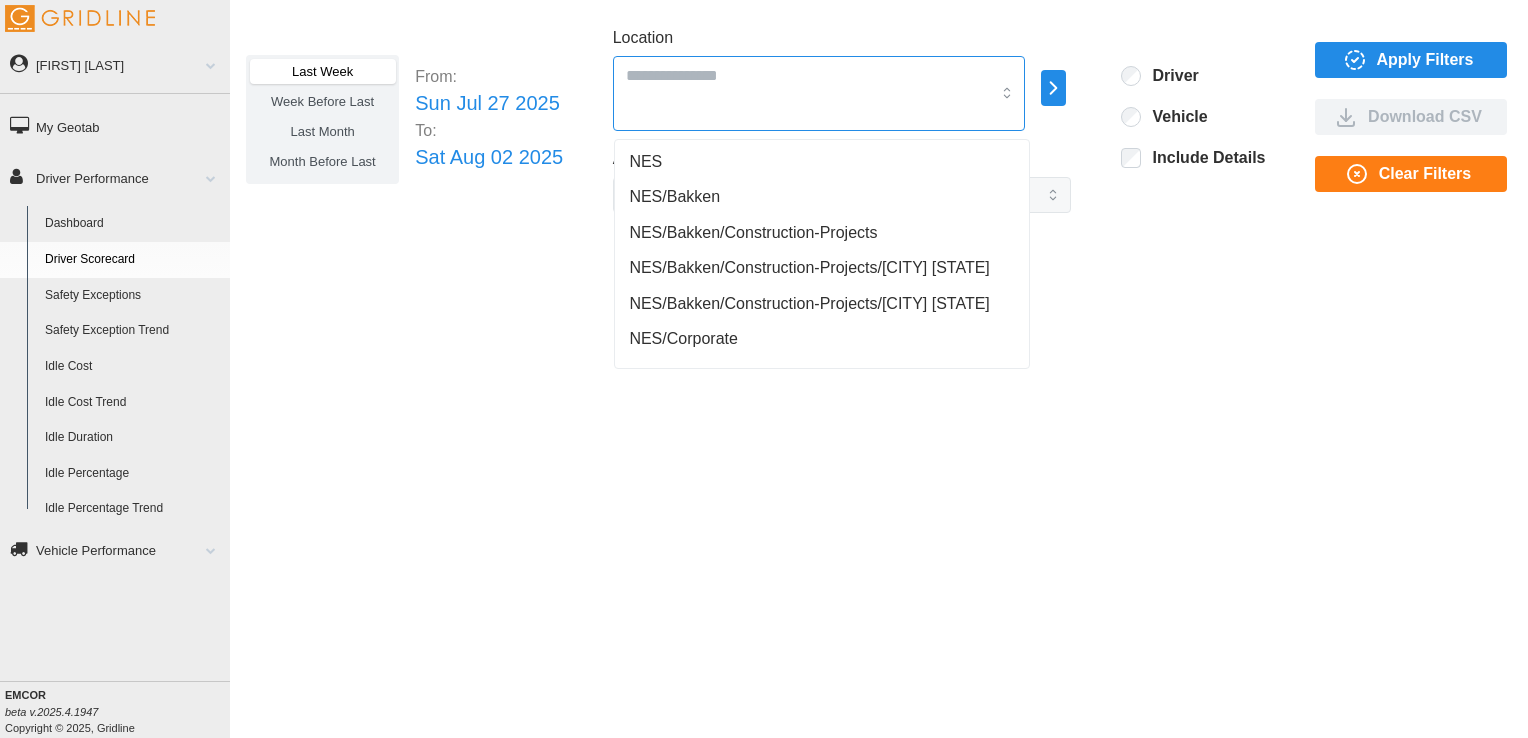 click on "Location" at bounding box center (808, 75) 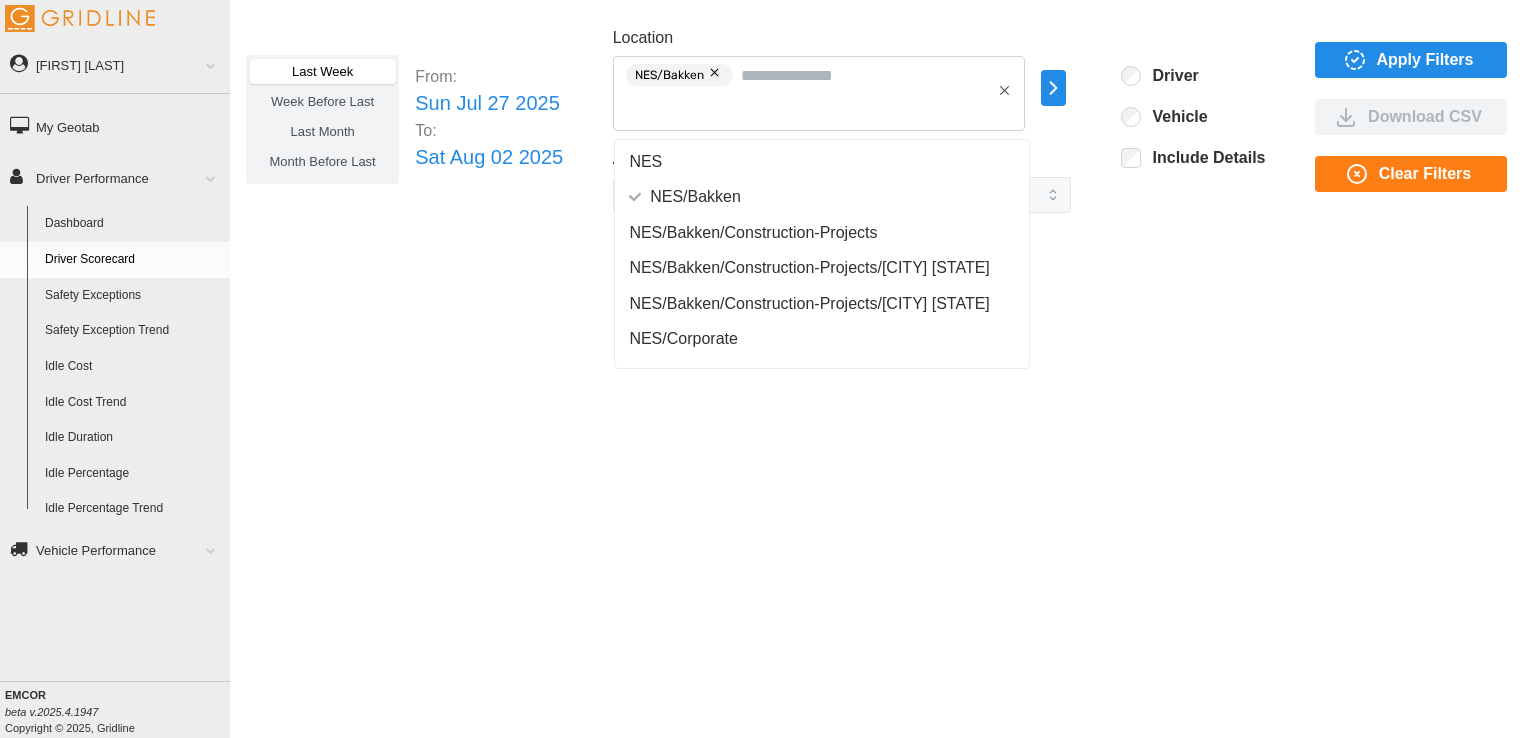 click on "Last Week Week Before Last Last Month Month Before Last From: Sun Jul 27 2025 To: Sat Aug 02 2025 Location NES/Bakken NES NES/Bakken NES/Bakken/Construction-Projects NES/Bakken/Construction-Projects/[CITY] [STATE] NES/Bakken/Construction-Projects/[CITY] [STATE] NES/Corporate NES/Corporate/Construction-Projects NES/Corporate/Construction-Projects/Corporate NES/Permian NES/Permian/Construction-Projects NES/Permian/Construction-Projects/[CITY] [STATE] NES/Permian/Construction-Projects/[CITY] [STATE] NES/Permian/OXY NES/Permian/XTO NES/Rocky Mountain NES/Rocky Mountain/Construction-Projects NES/Rocky Mountain/Construction-Projects/[CITY] [STATE] NES/Rocky Mountain/Construction-Projects/[CITY] [STATE] NES/Rocky Mountain/Construction-Projects/[CITY] [STATE] NES/Spare Units Application Driver Vehicle Include Details Apply Filters Download CSV Clear Filters" at bounding box center (879, 354) 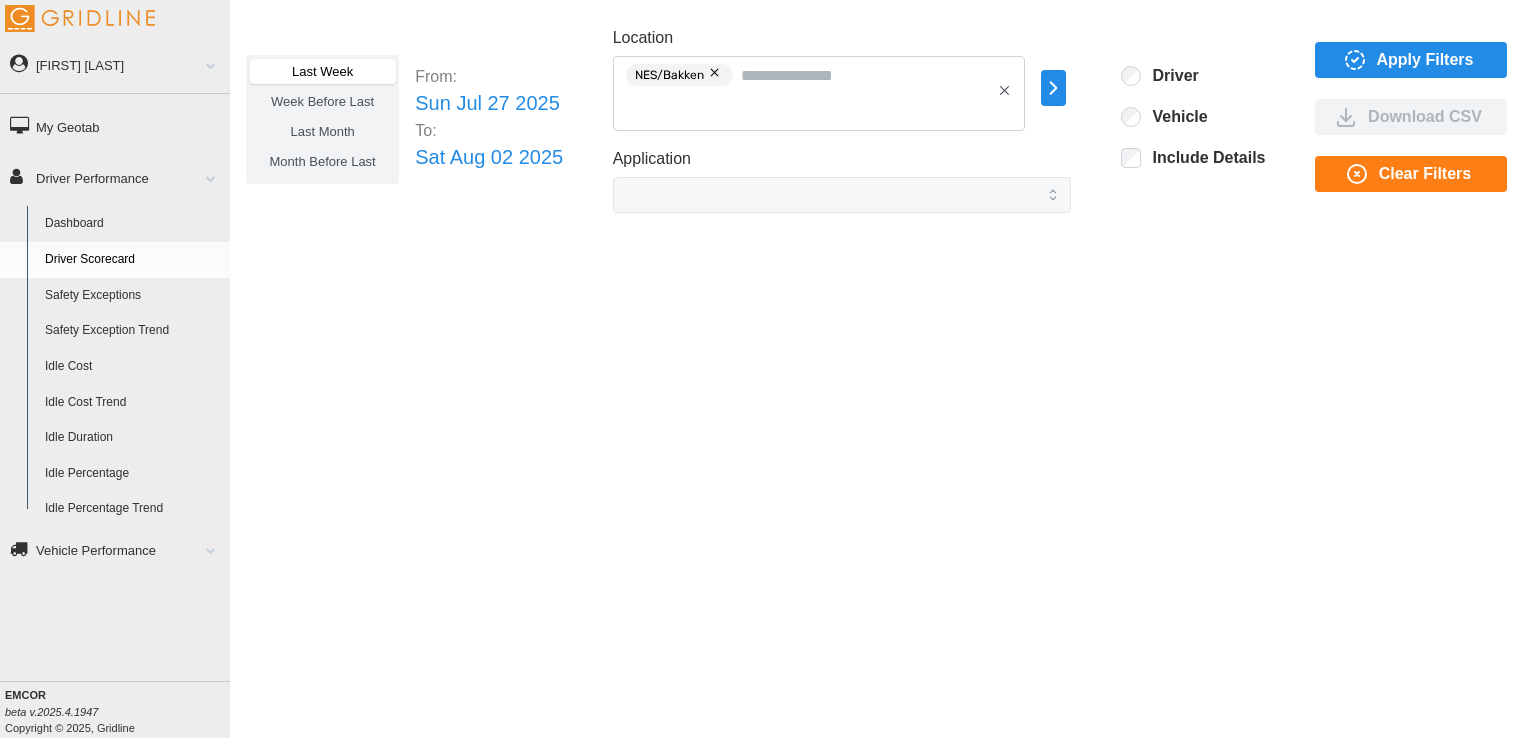 click on "Apply Filters" at bounding box center (1425, 60) 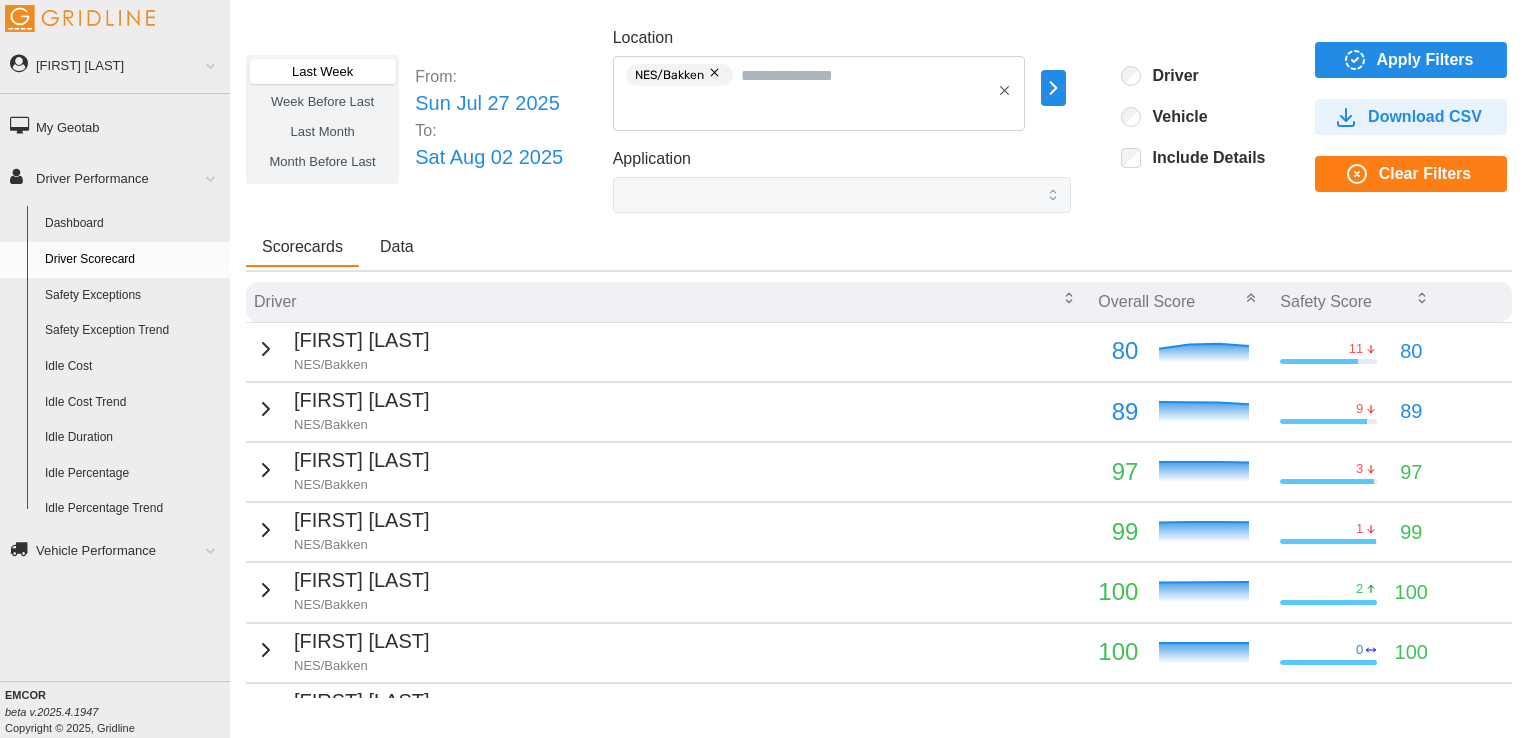 click 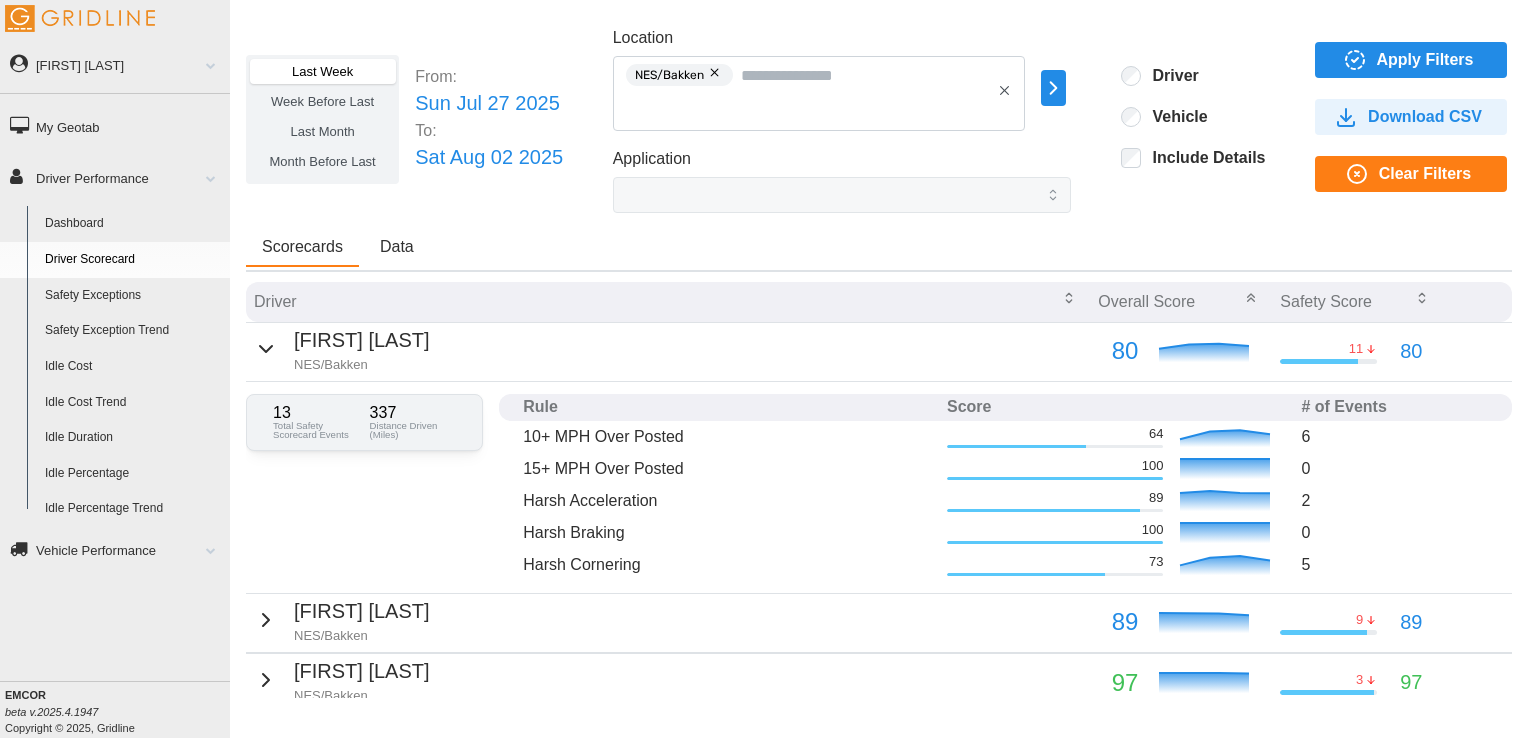 click 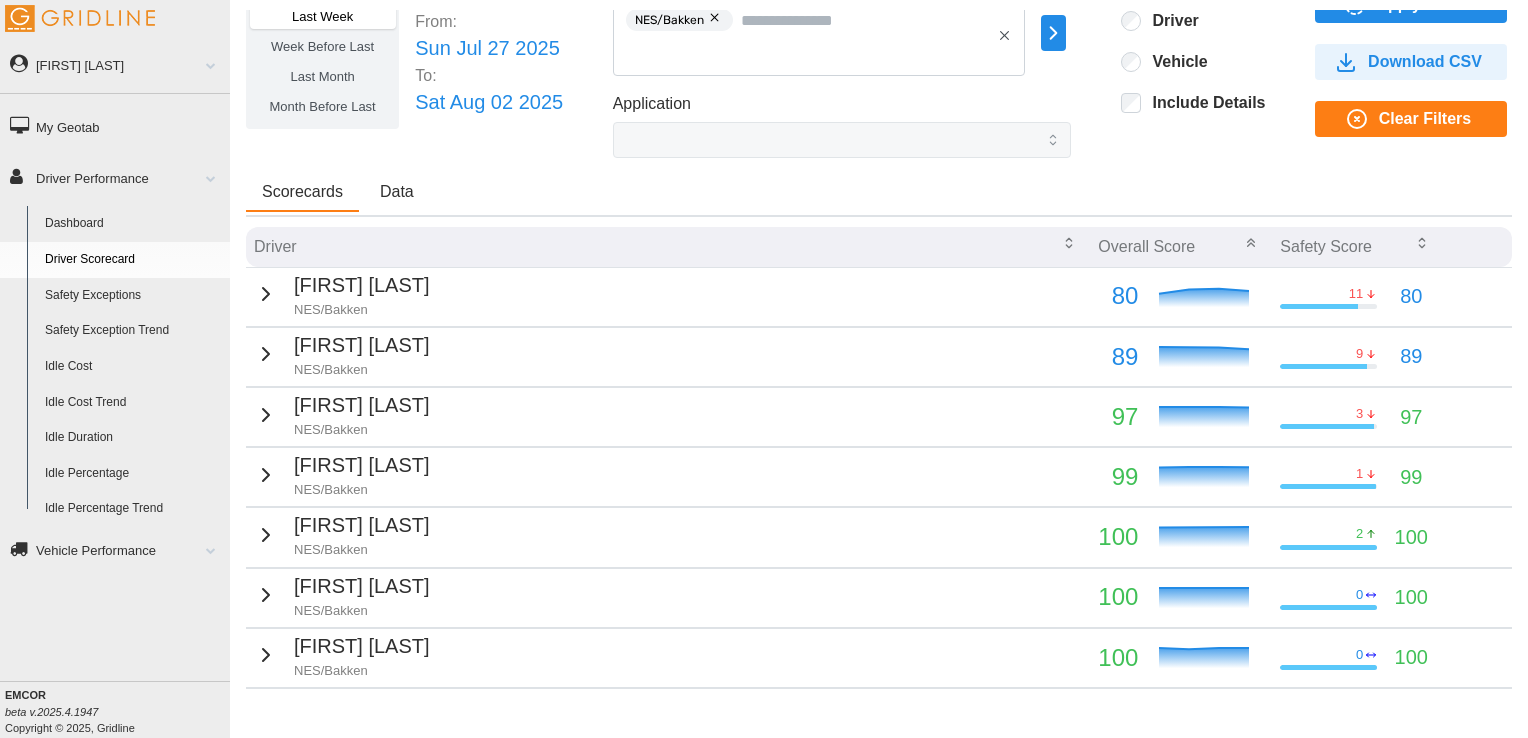 scroll, scrollTop: 0, scrollLeft: 0, axis: both 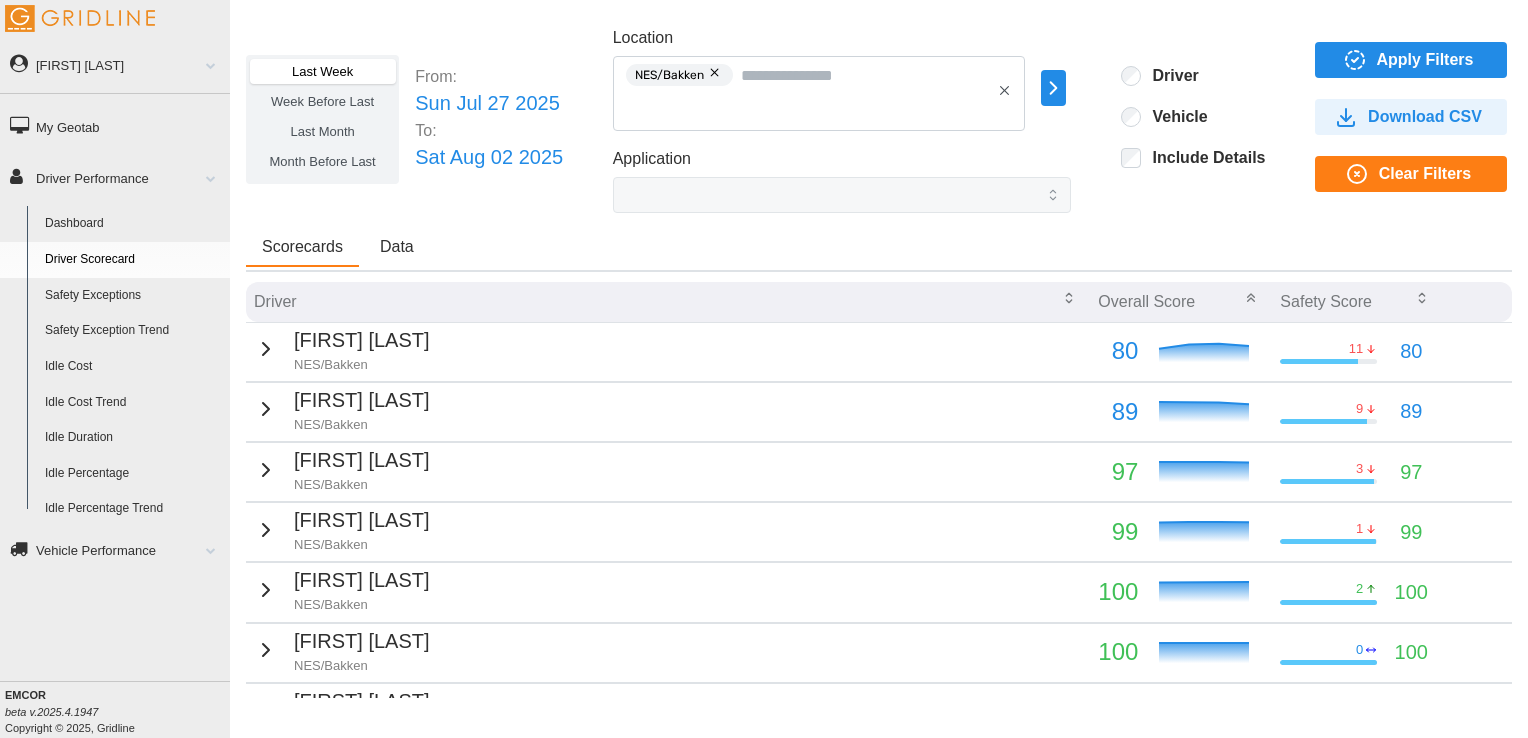 click at bounding box center [716, 73] 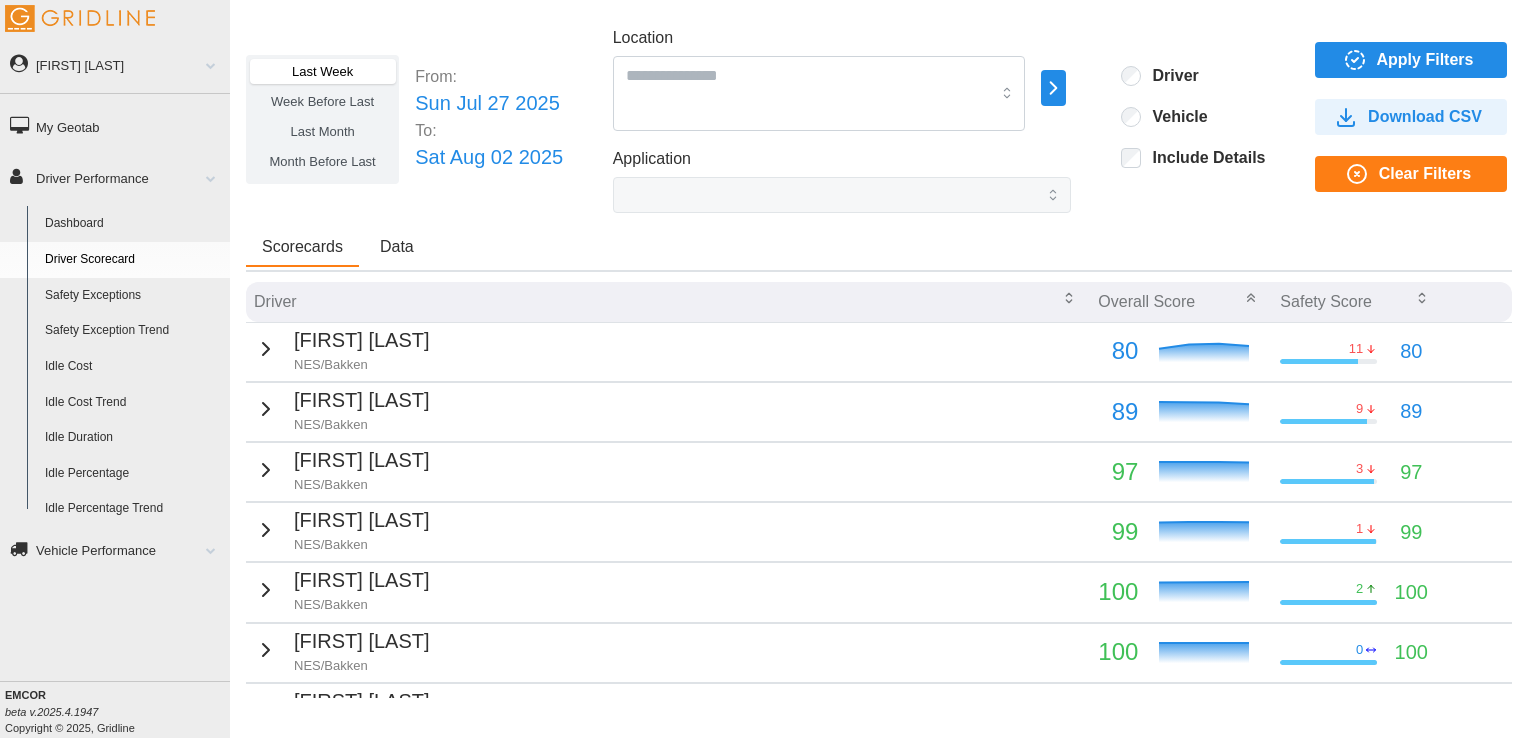 click 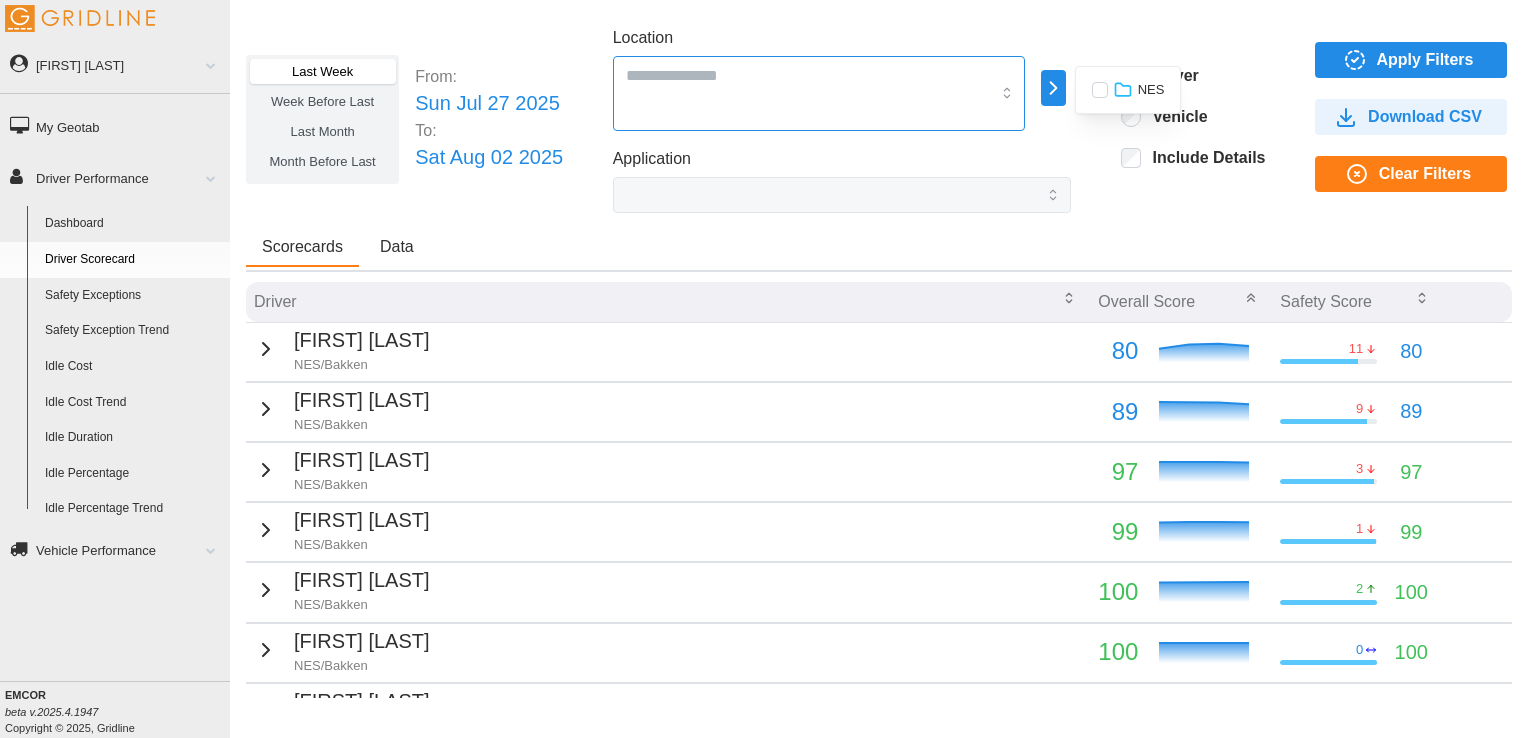 click at bounding box center [819, 93] 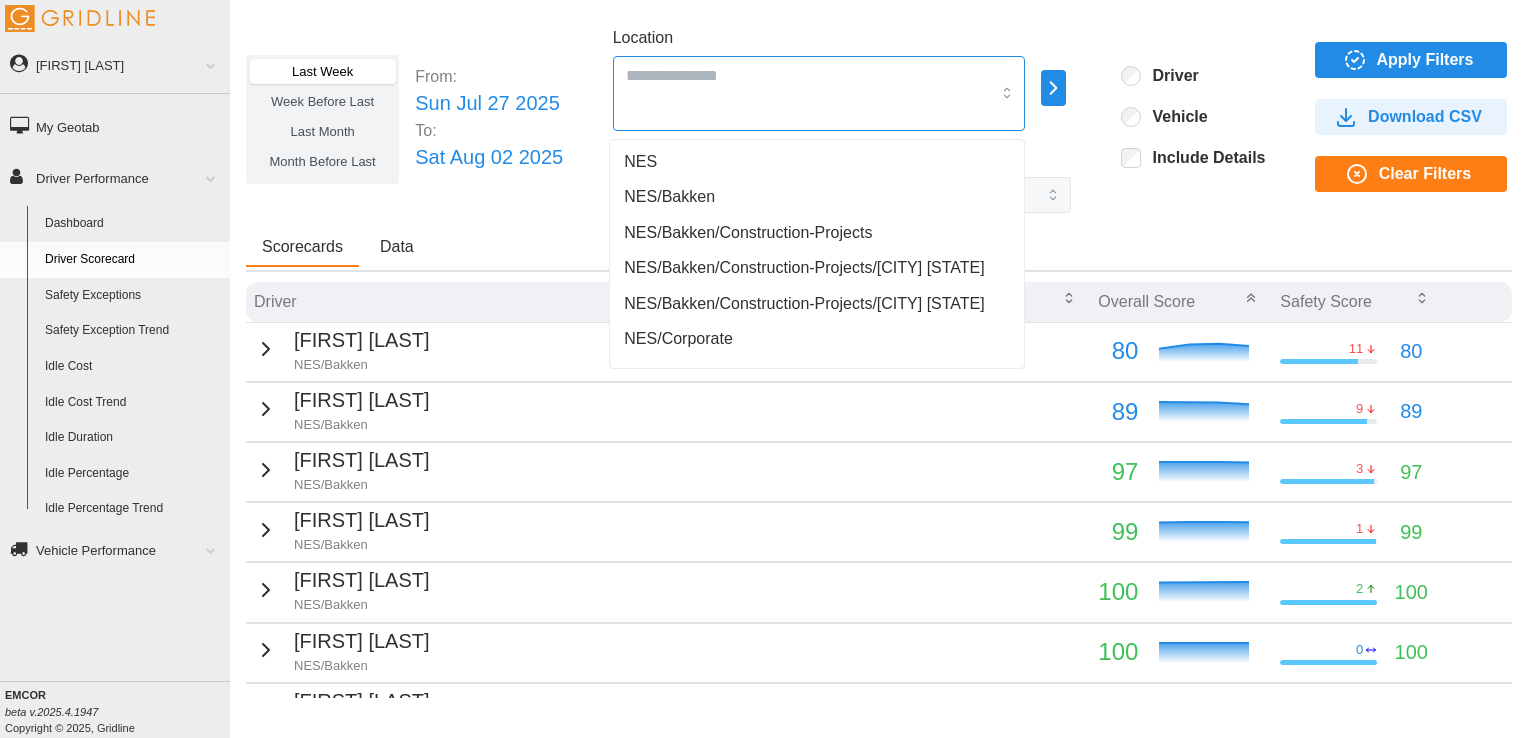 drag, startPoint x: 753, startPoint y: 233, endPoint x: 732, endPoint y: 338, distance: 107.07941 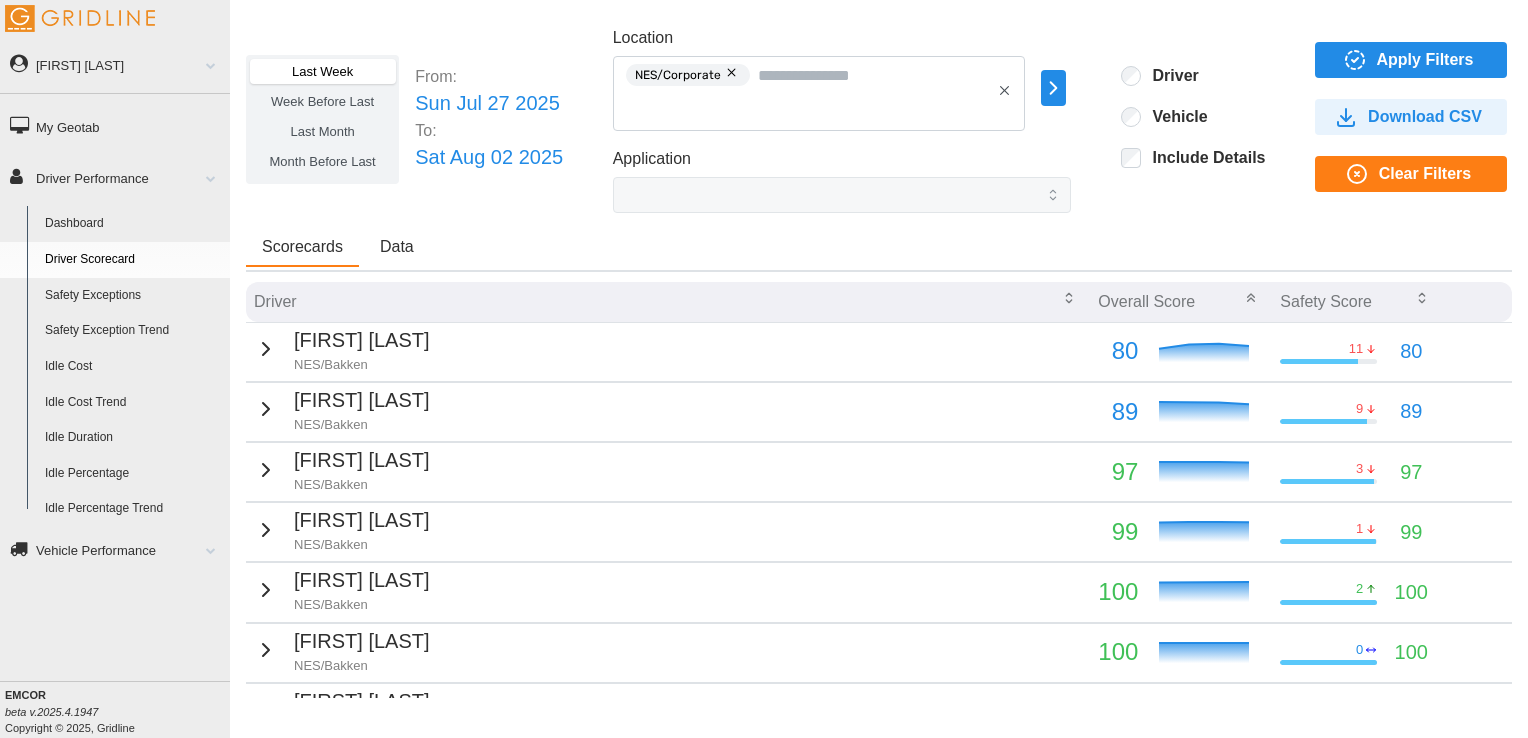 click on "Apply Filters" at bounding box center (1425, 60) 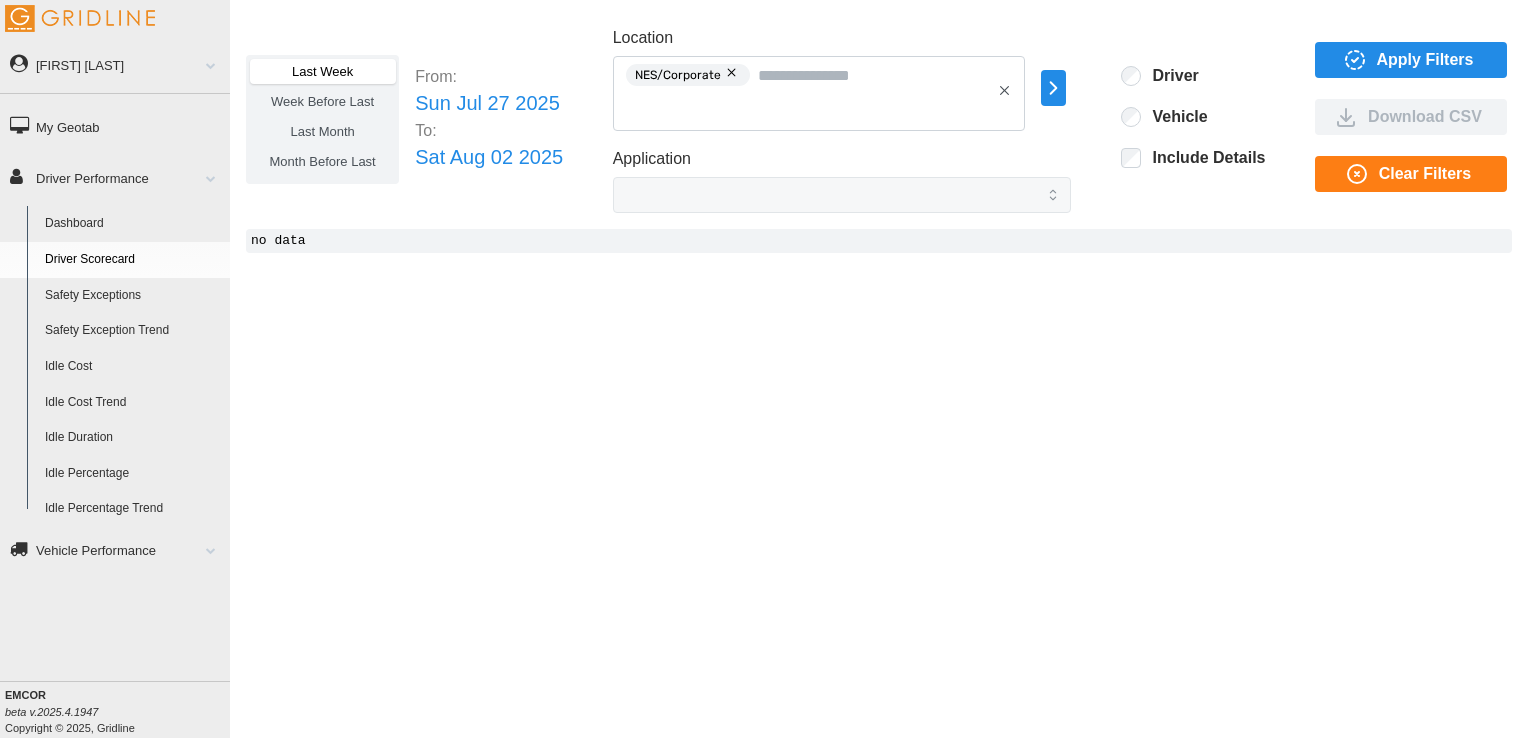 click at bounding box center [733, 73] 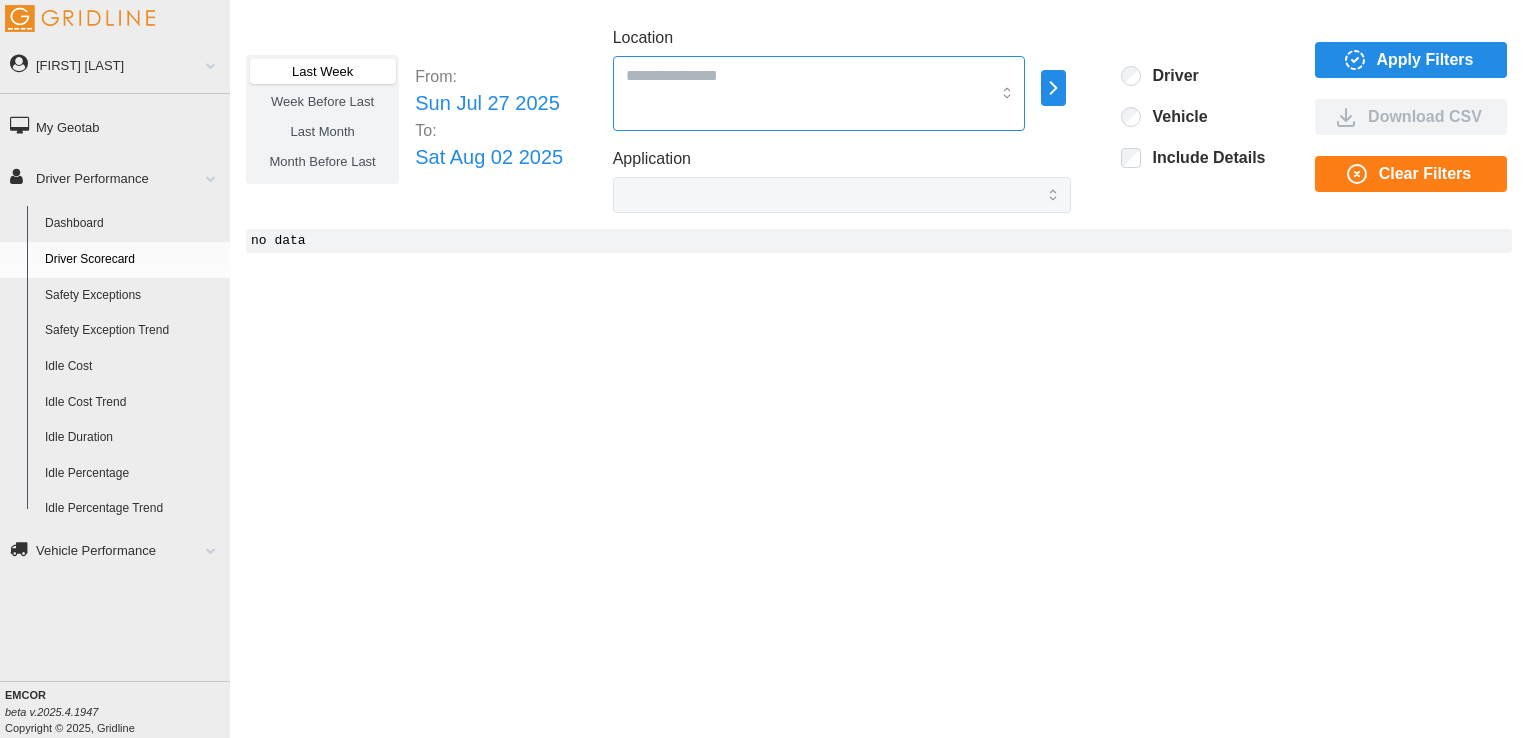click on "Location" at bounding box center (808, 75) 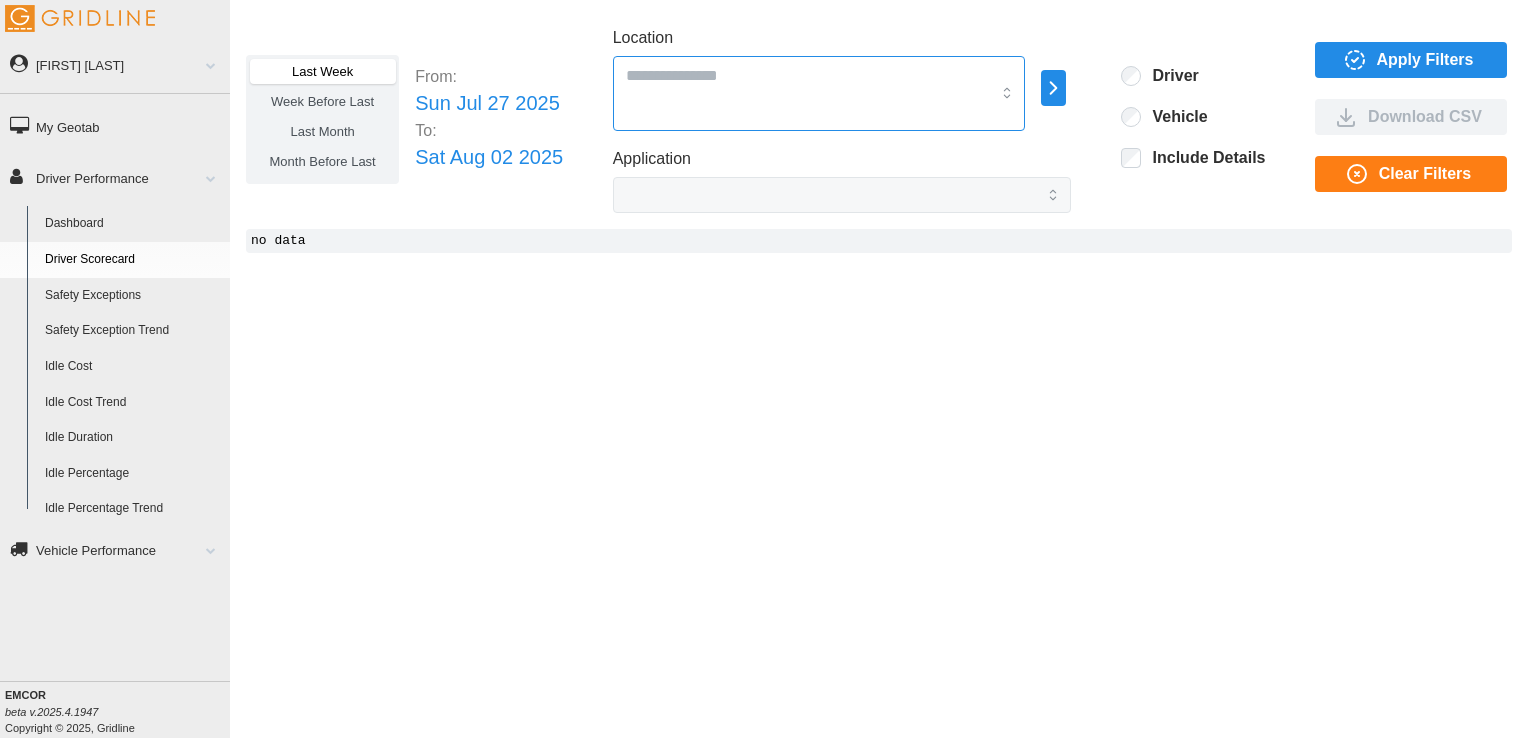 click at bounding box center (819, 93) 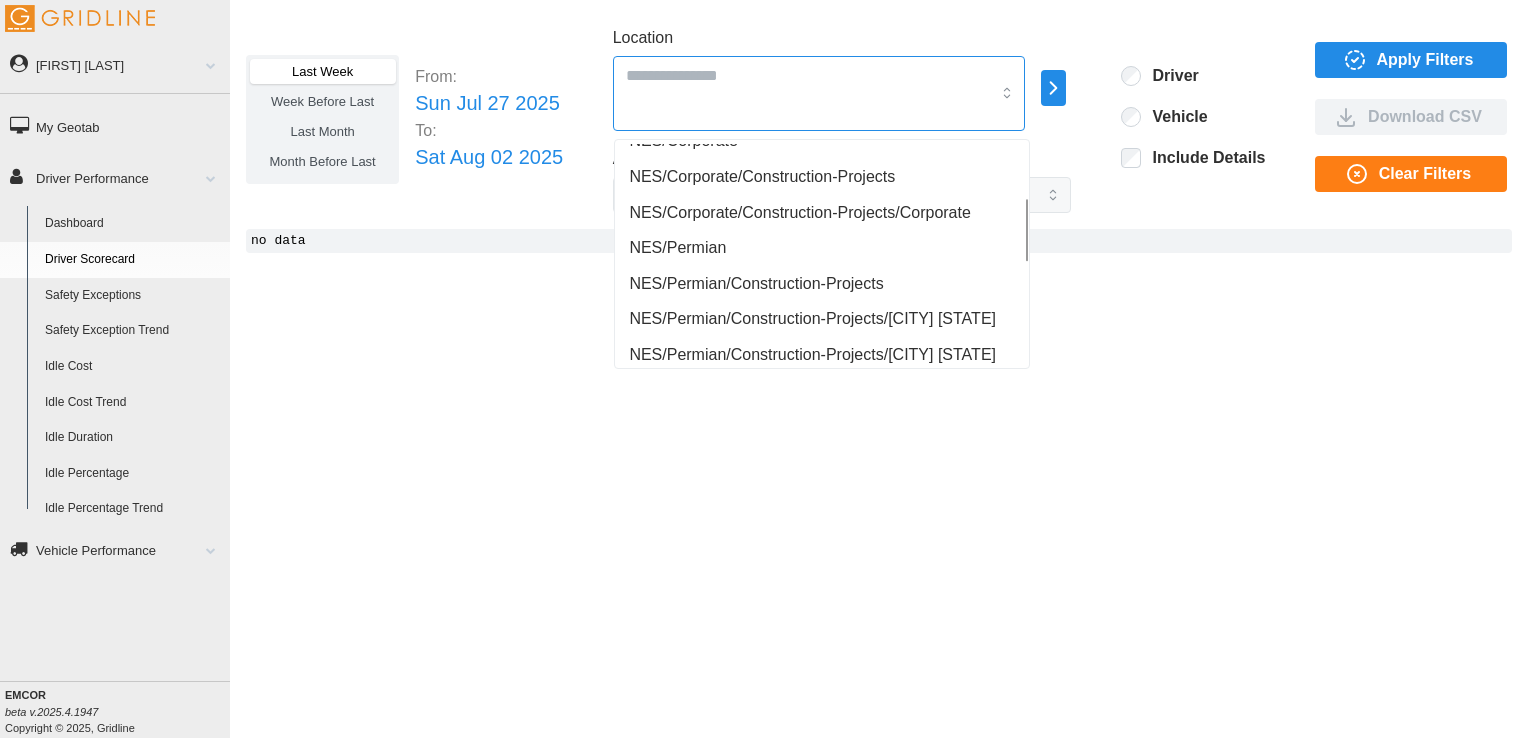 scroll, scrollTop: 169, scrollLeft: 0, axis: vertical 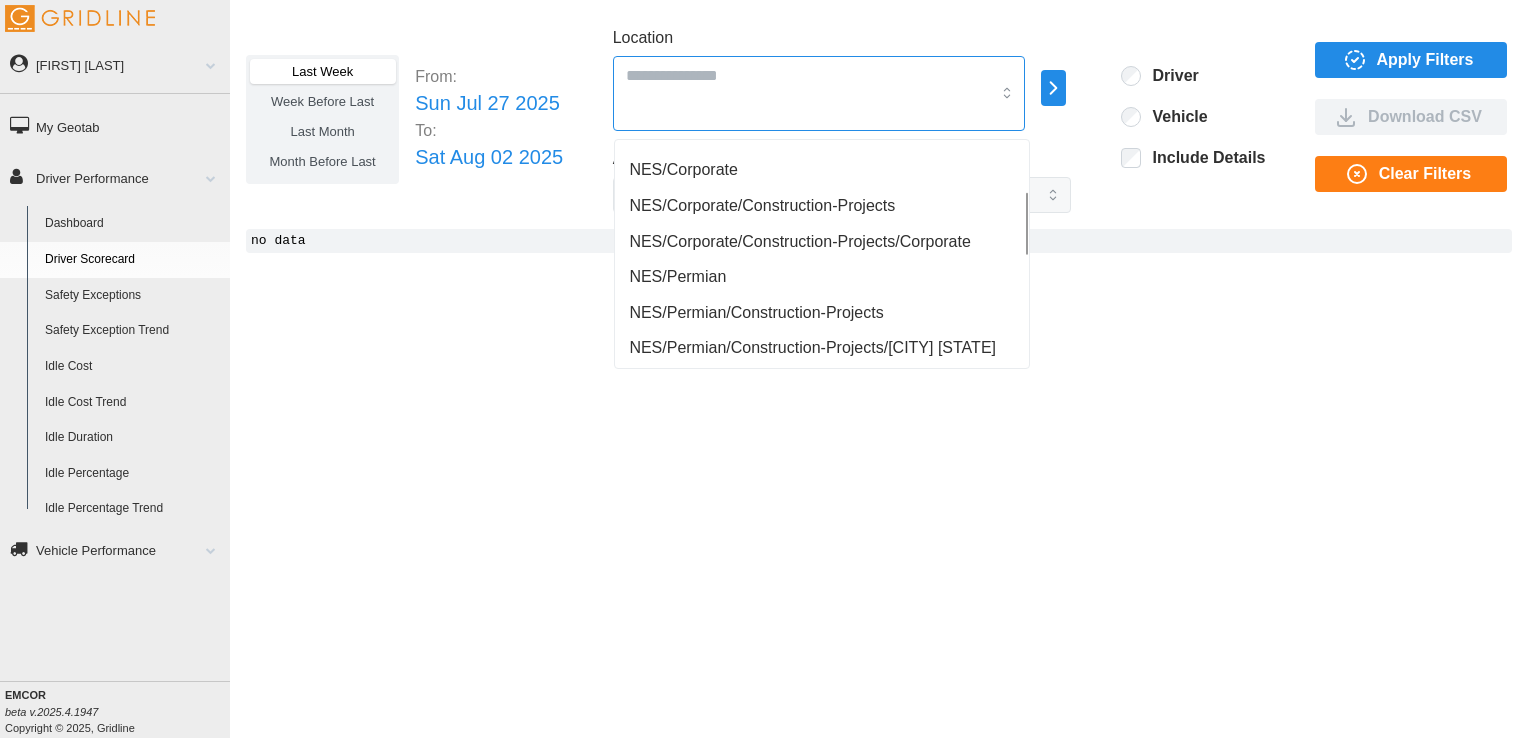 click at bounding box center (1027, 223) 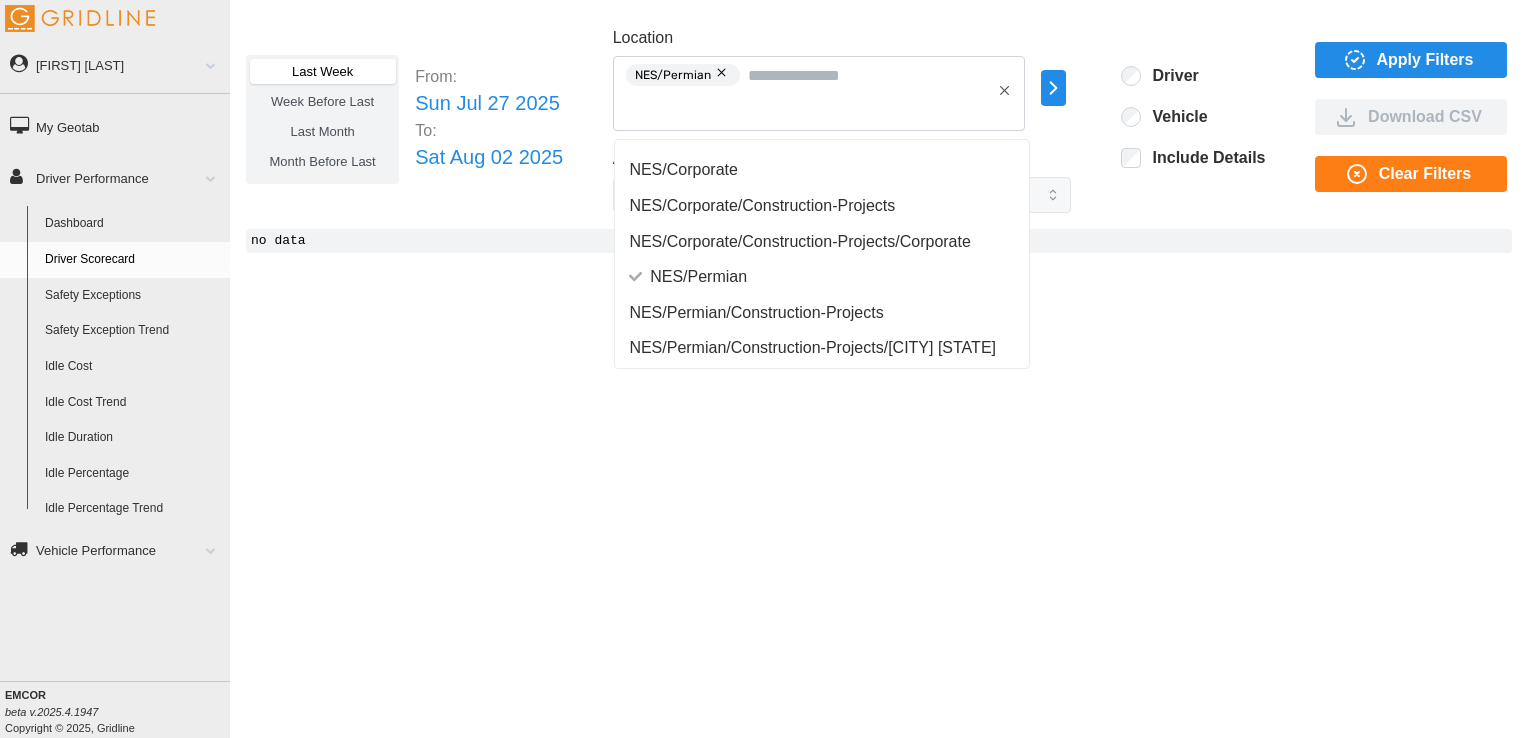 click on "Apply Filters" at bounding box center (1425, 60) 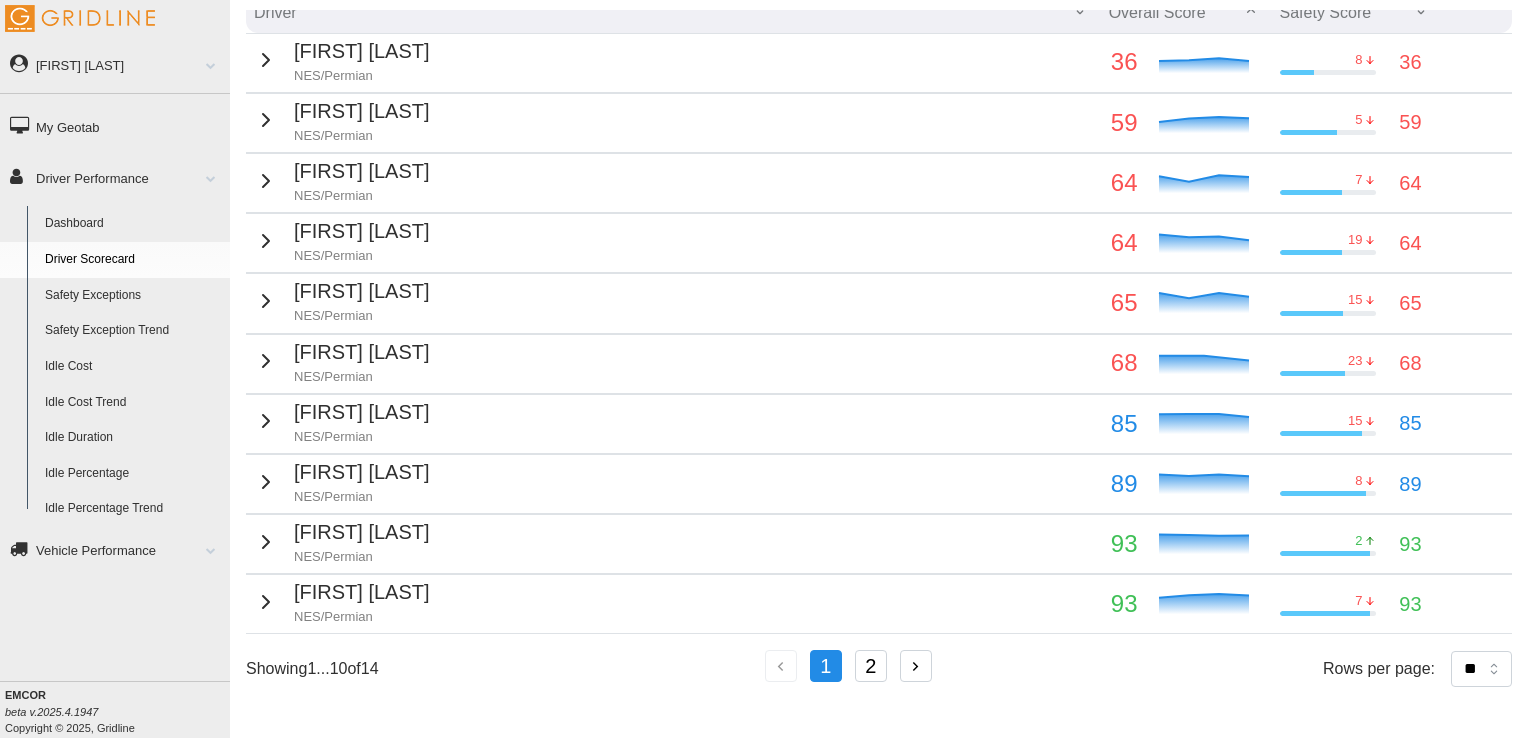 scroll, scrollTop: 304, scrollLeft: 0, axis: vertical 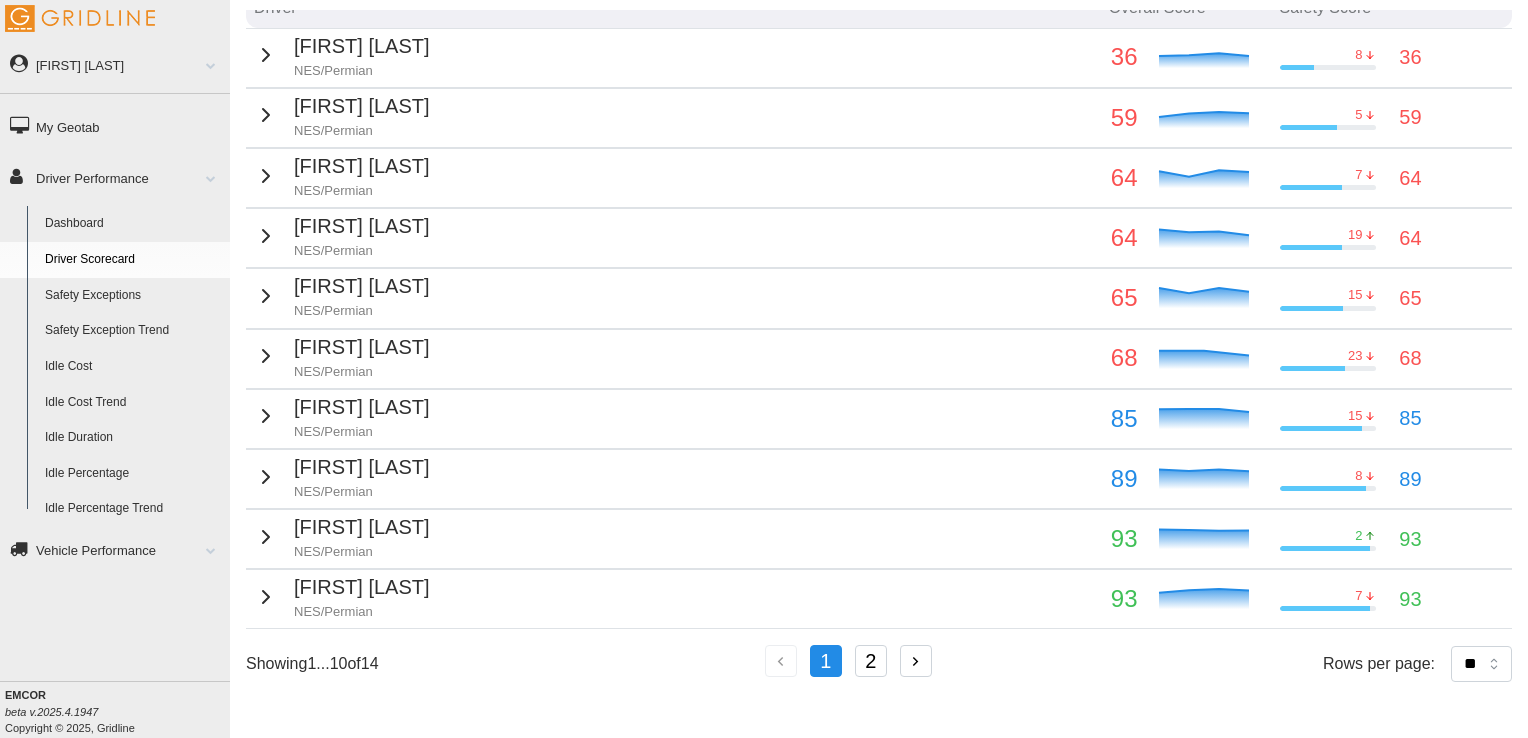 click on "[FIRST] [LAST]" at bounding box center (362, 286) 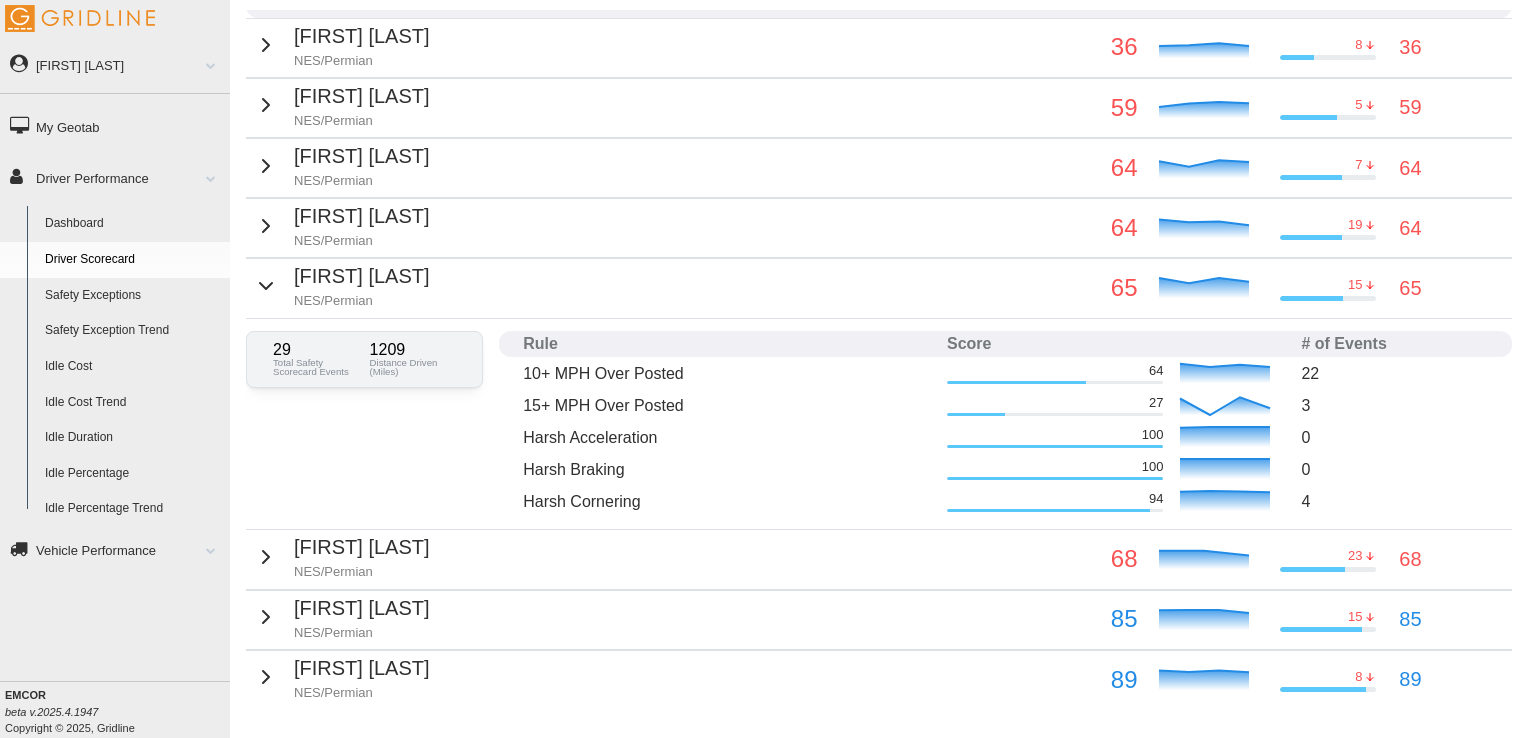 click on "[FIRST] [LAST]" at bounding box center [362, 276] 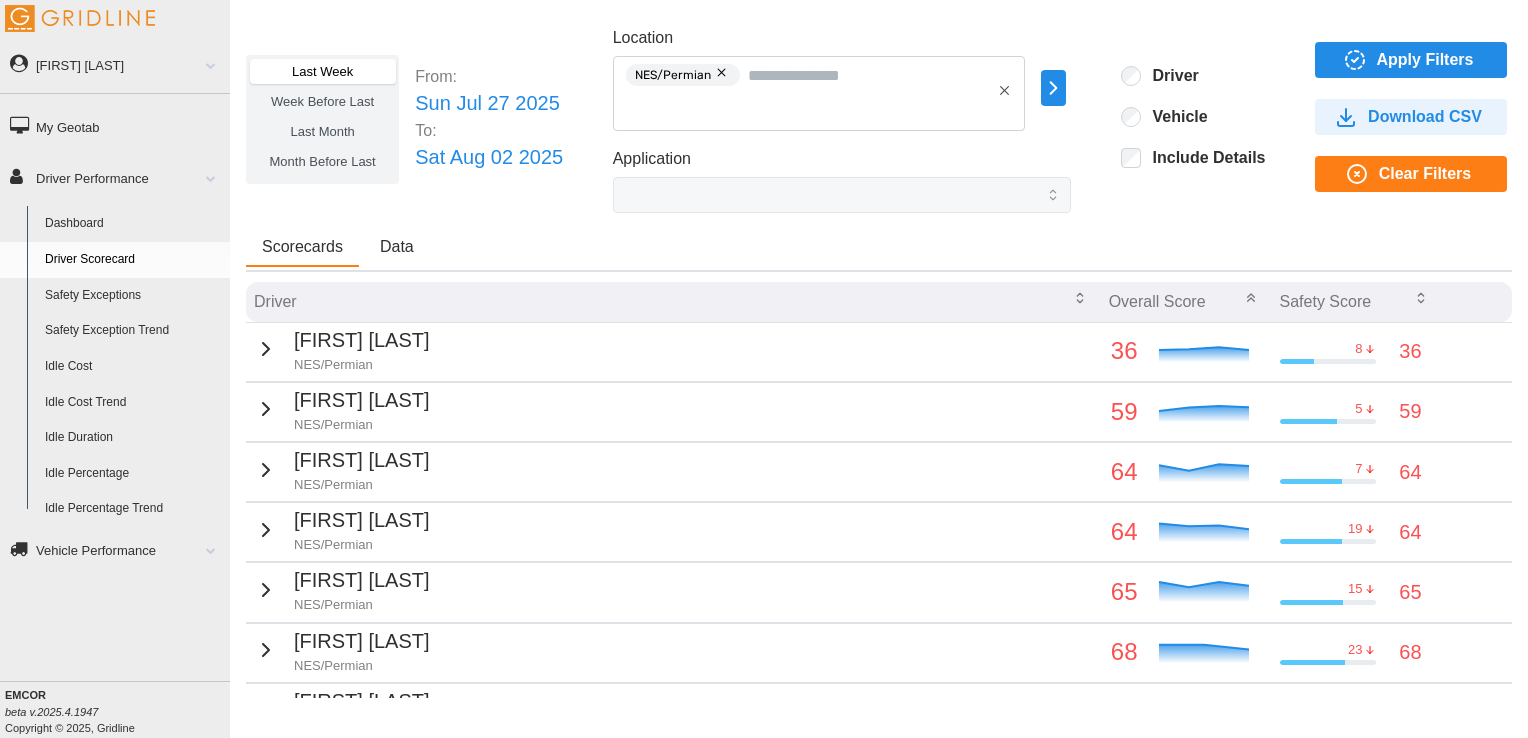 scroll, scrollTop: 266, scrollLeft: 0, axis: vertical 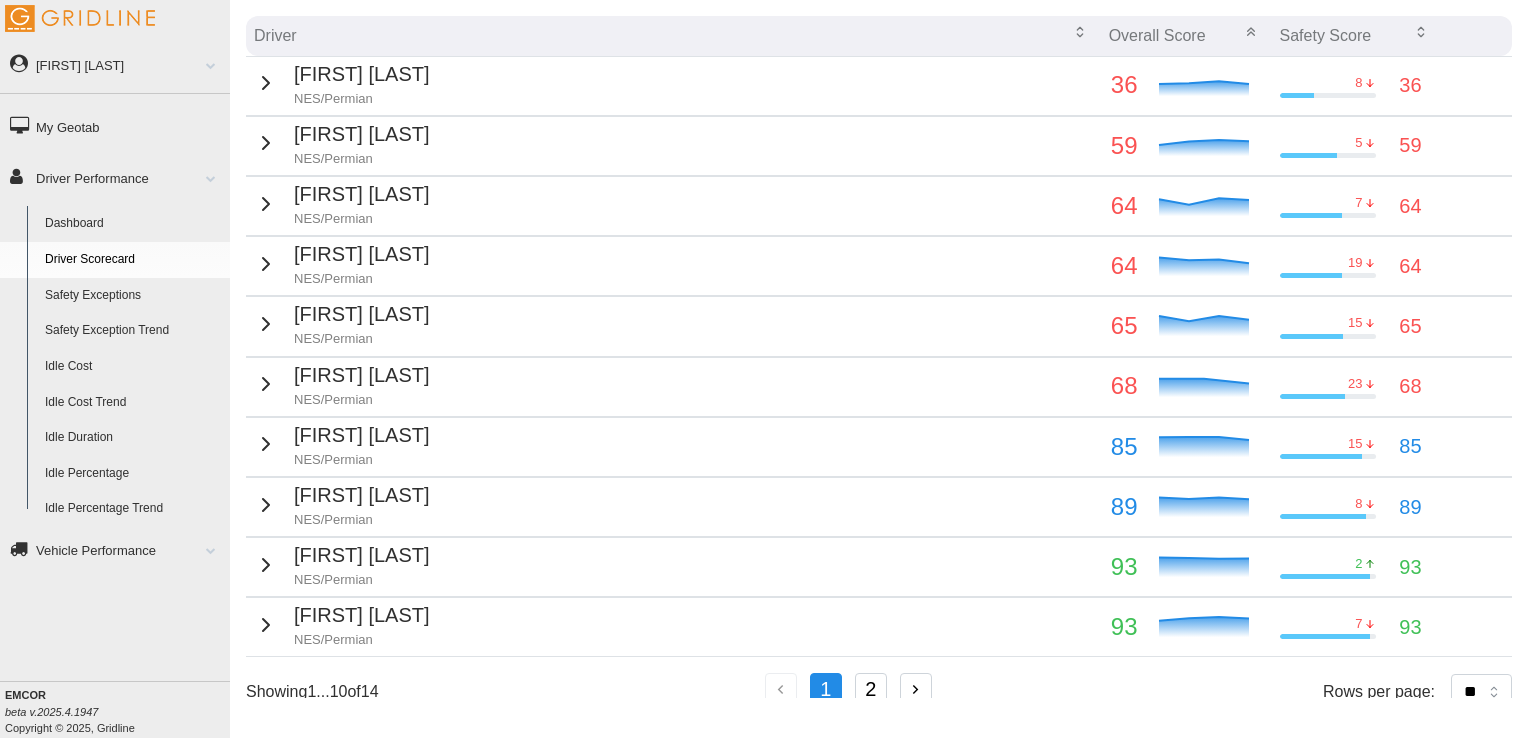 click on "[FIRST] [LAST] NES/Permian" at bounding box center (342, 83) 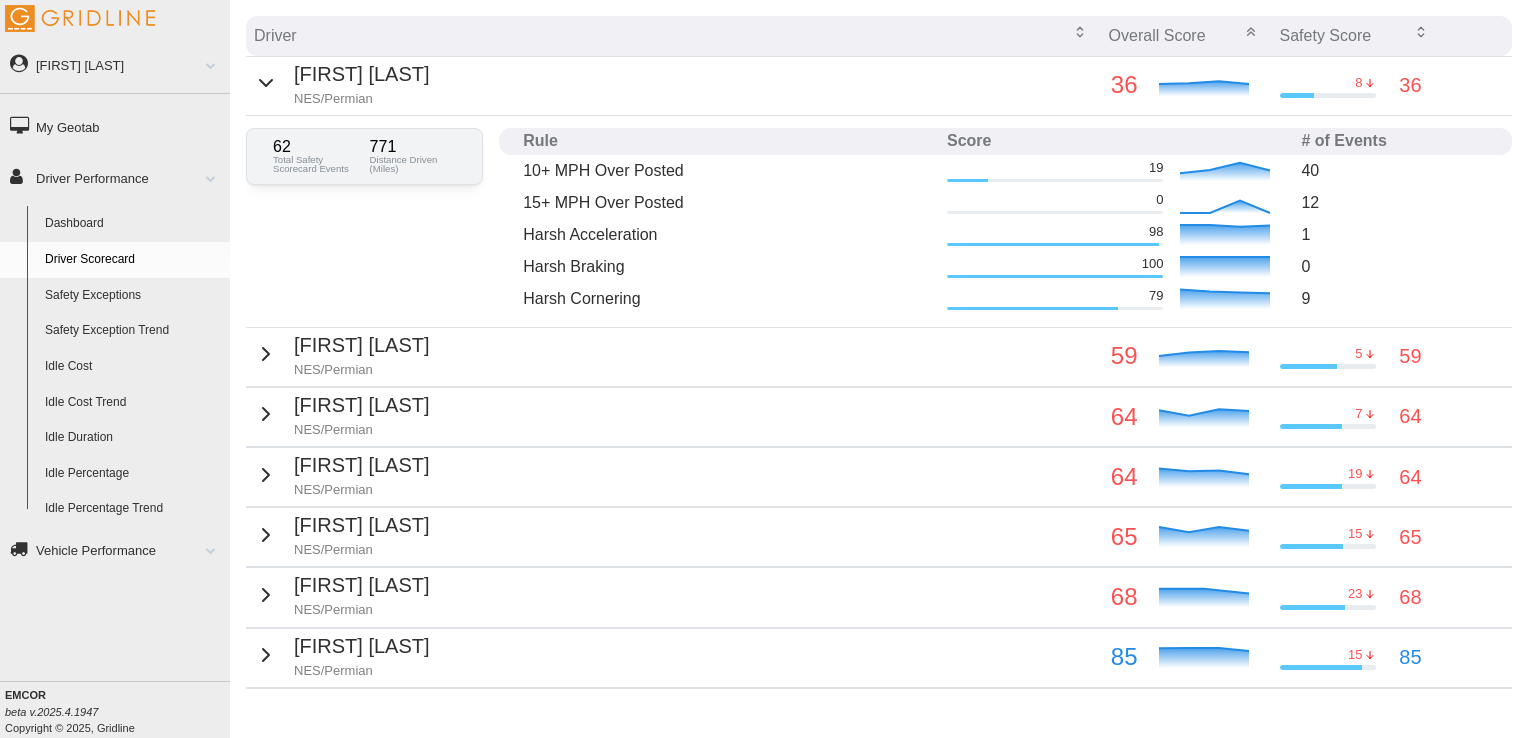 click 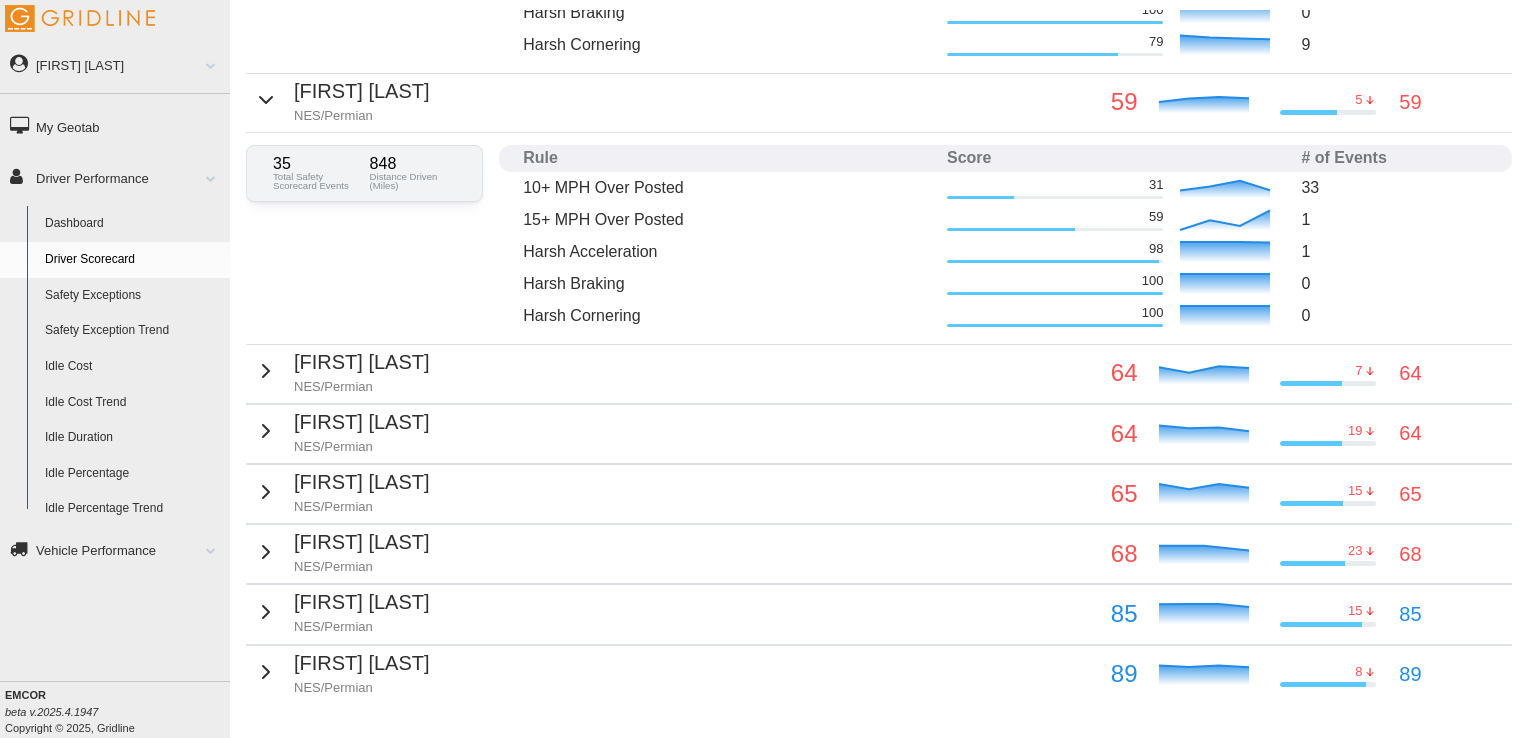 scroll, scrollTop: 533, scrollLeft: 0, axis: vertical 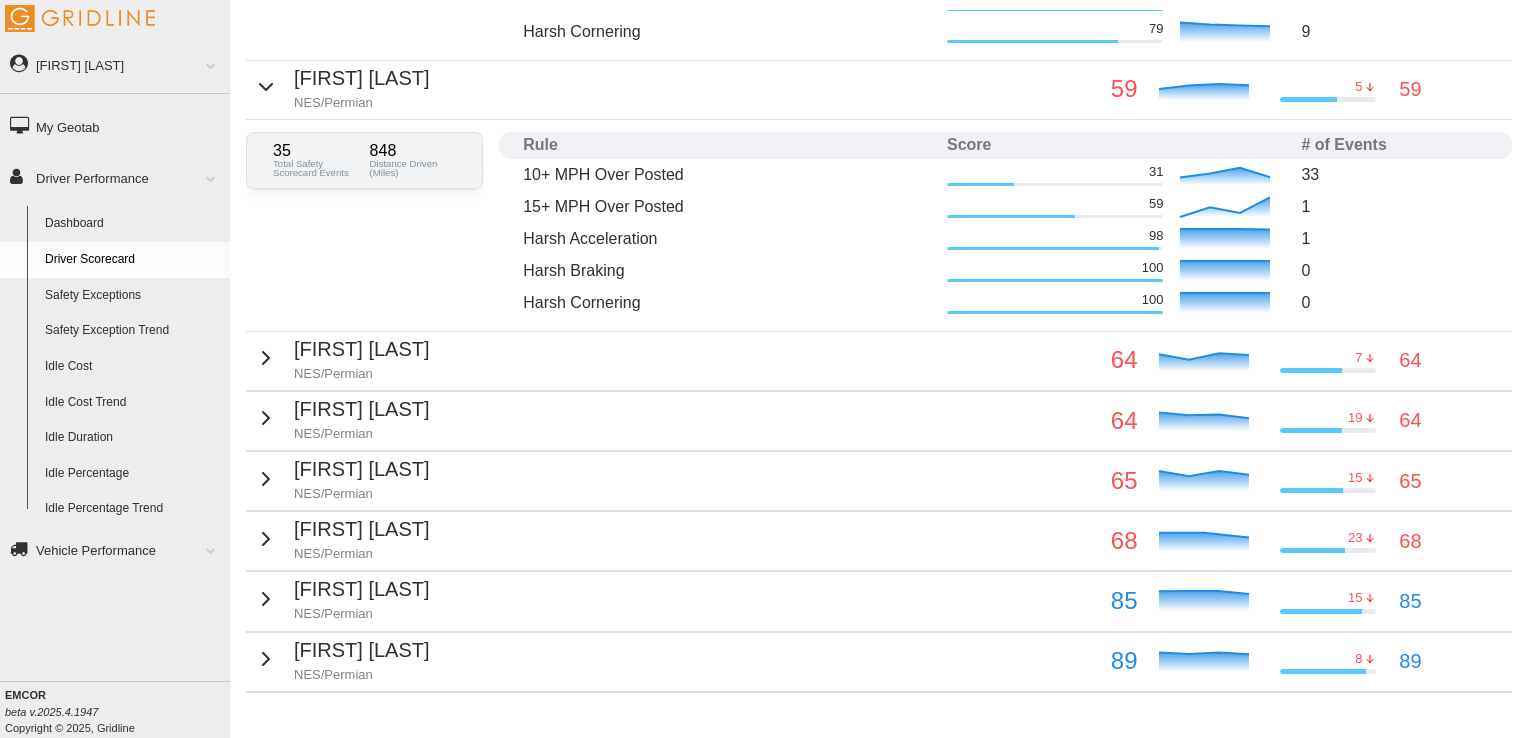 click on "[FIRST] [LAST] NES/Permian" at bounding box center [342, 358] 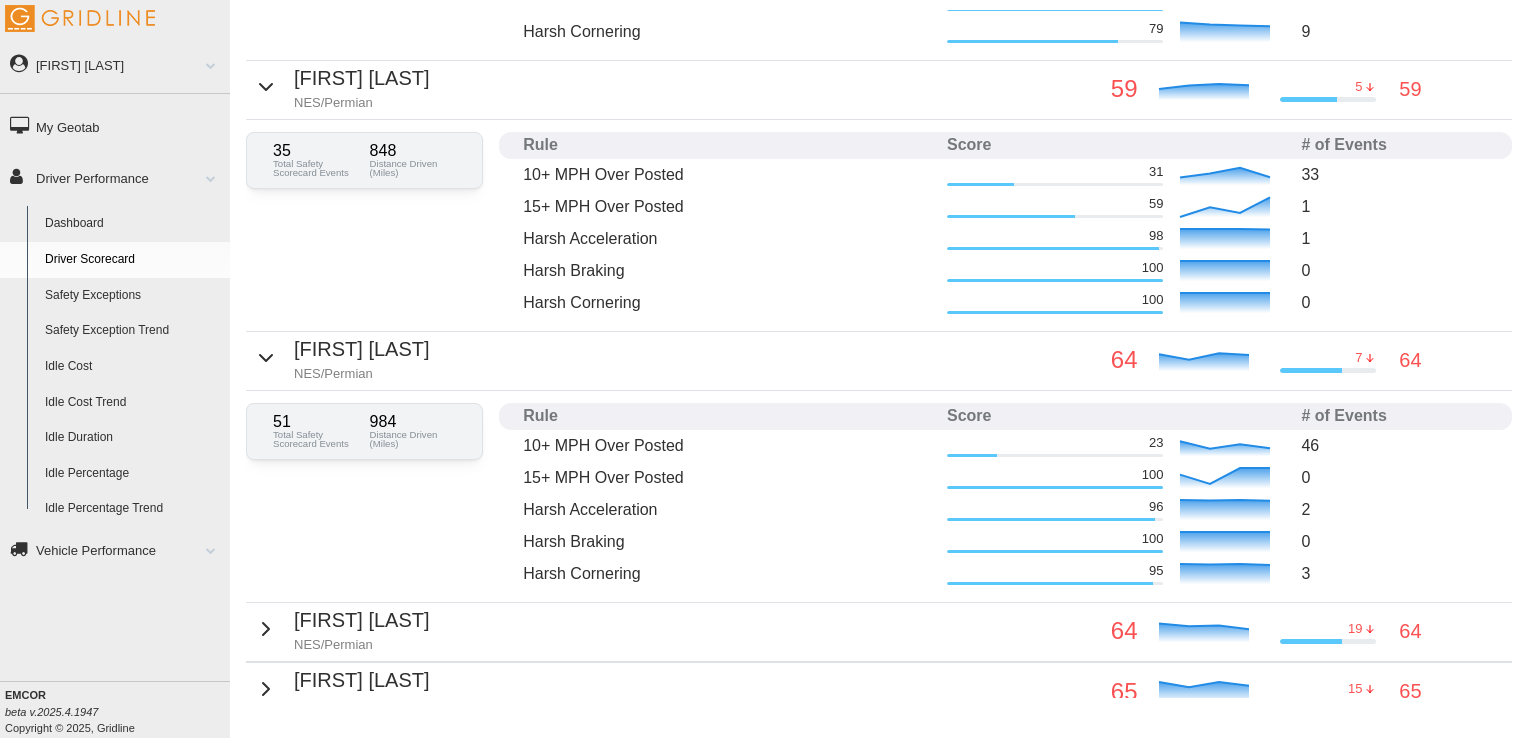 click on "[FIRST] [LAST] NES/Permian" at bounding box center (342, 629) 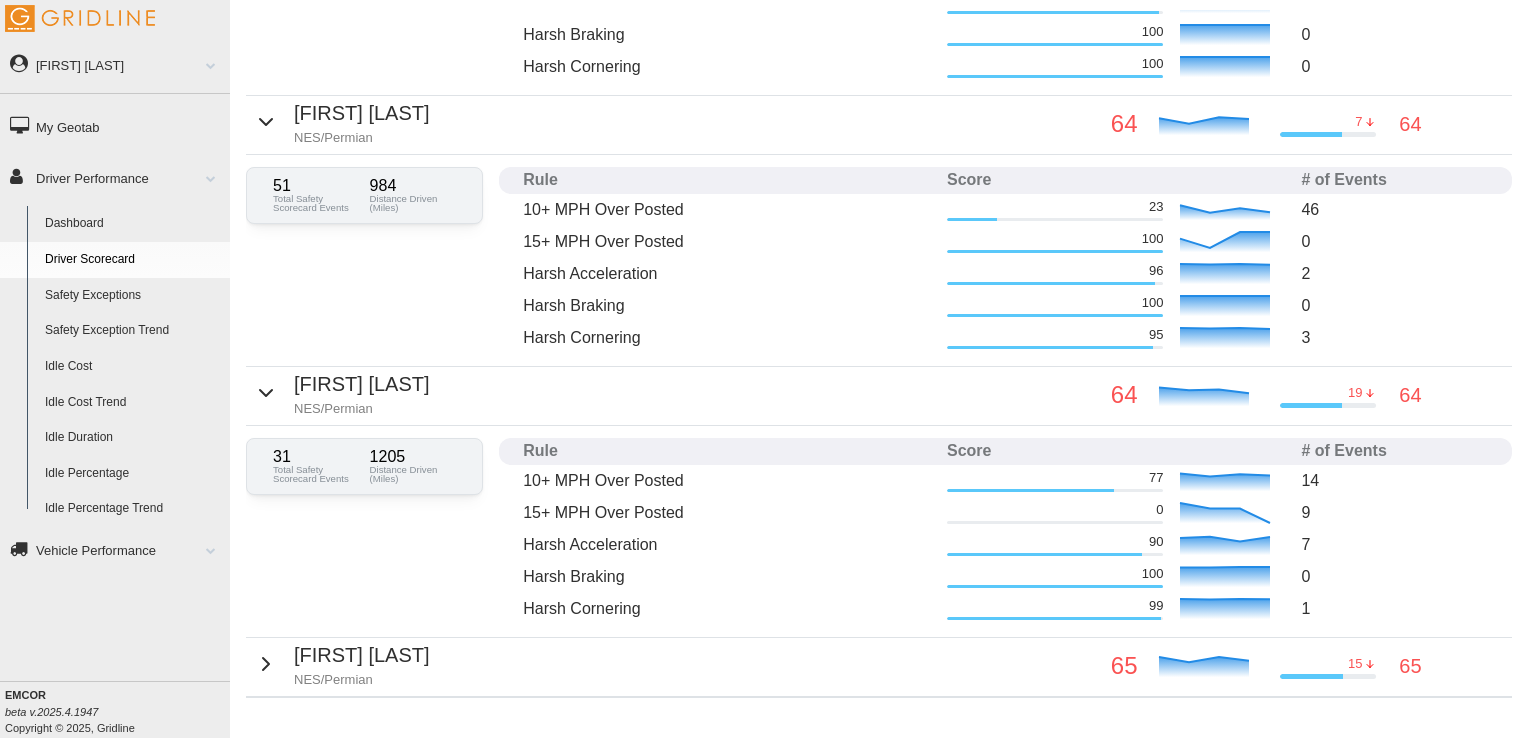scroll, scrollTop: 800, scrollLeft: 0, axis: vertical 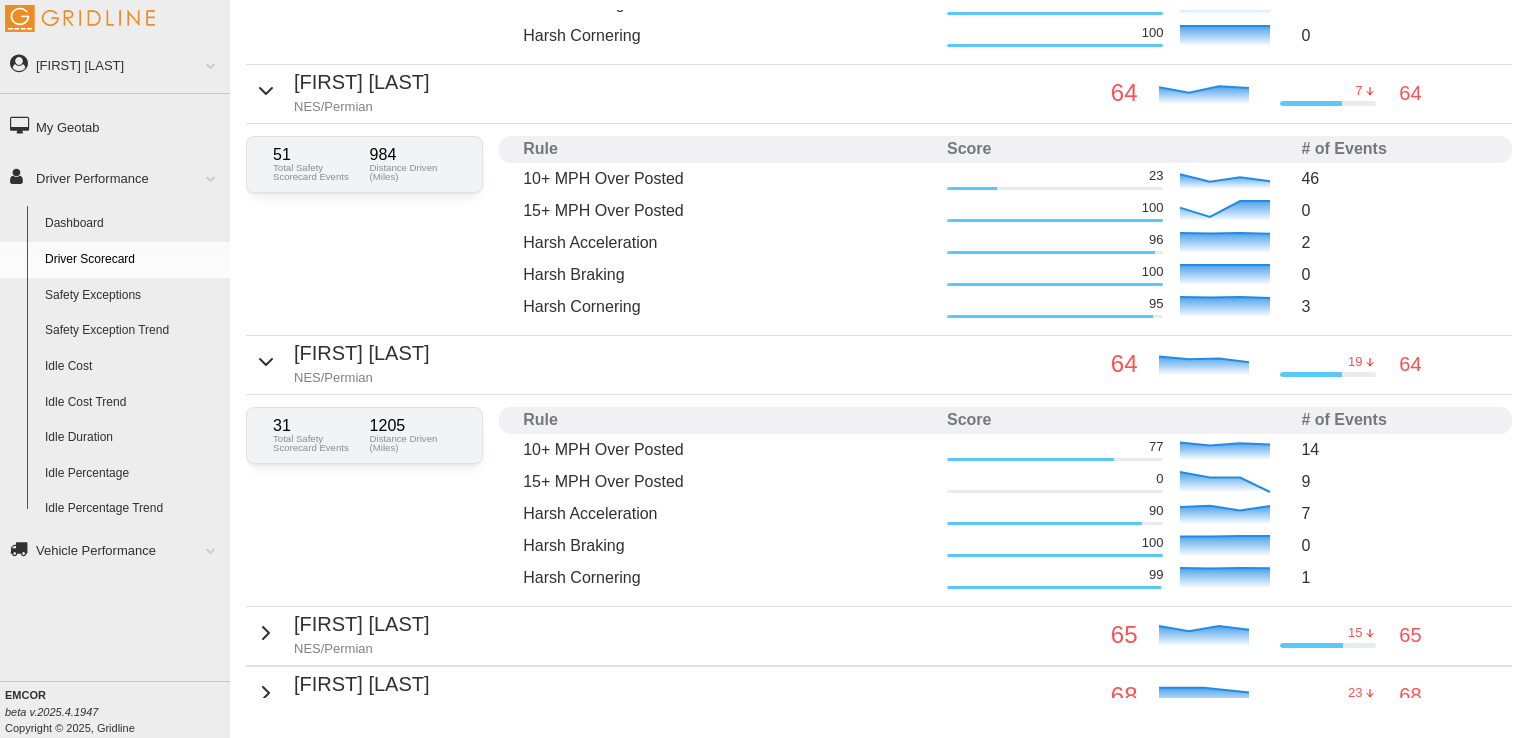 click on "[FIRST] [LAST] NES/Permian" at bounding box center [342, 633] 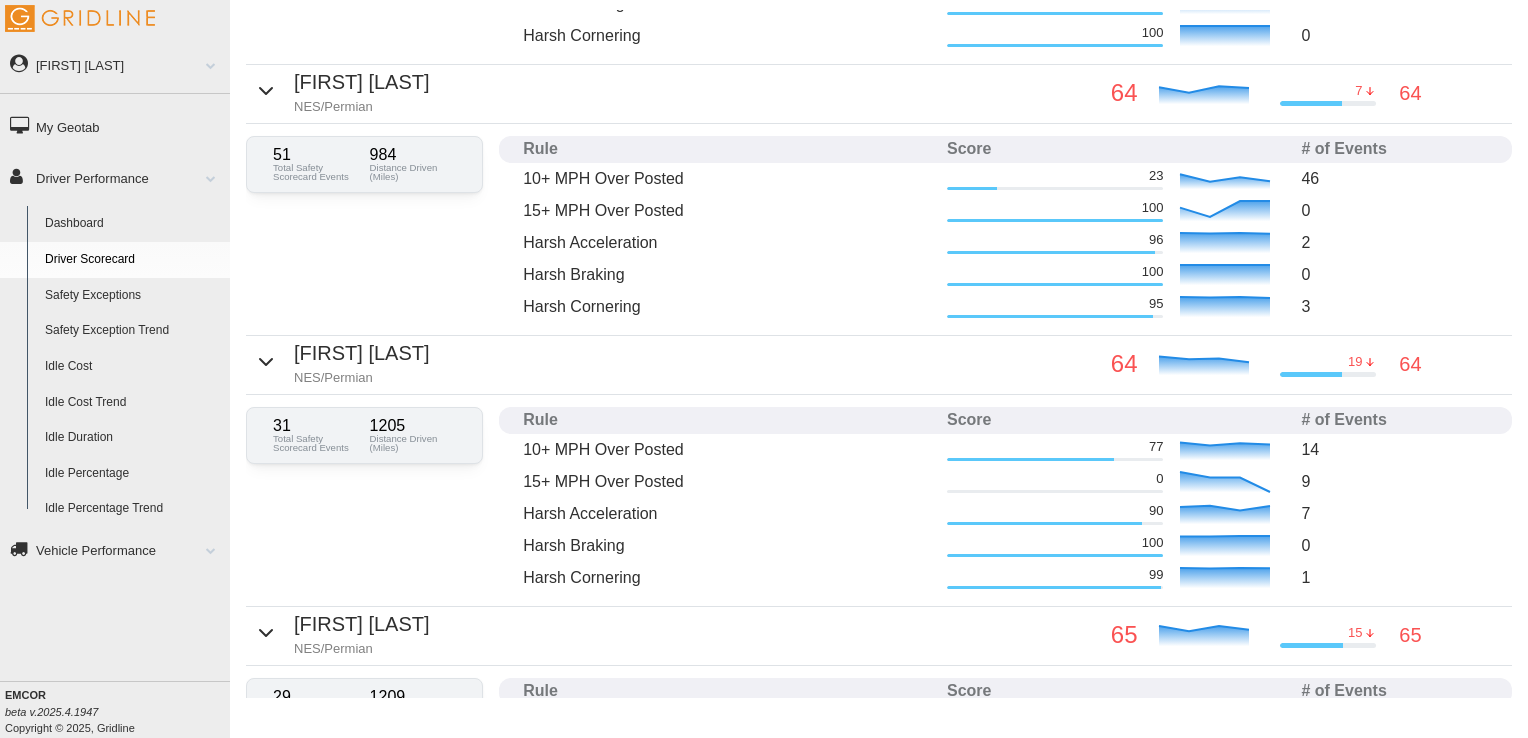 scroll, scrollTop: 1066, scrollLeft: 0, axis: vertical 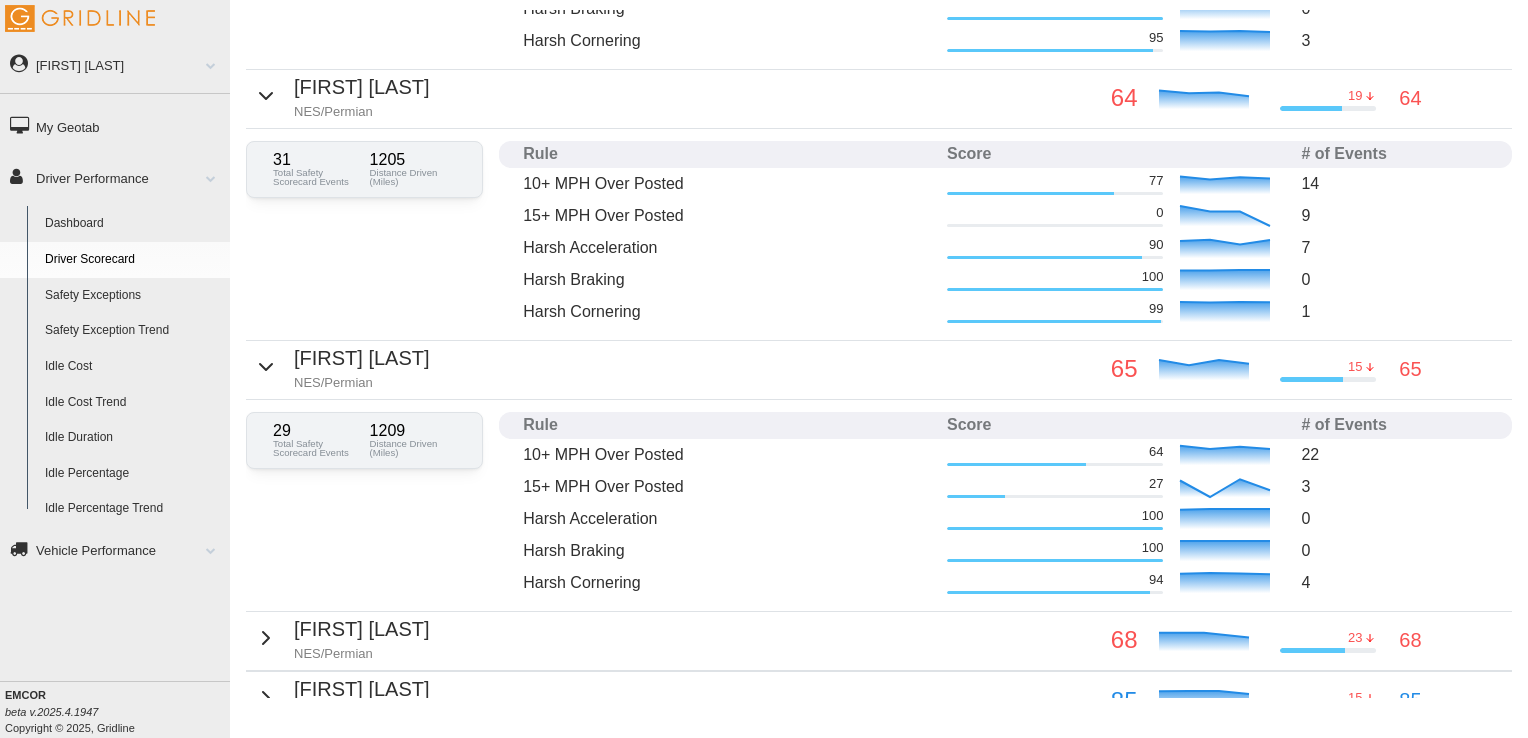 click 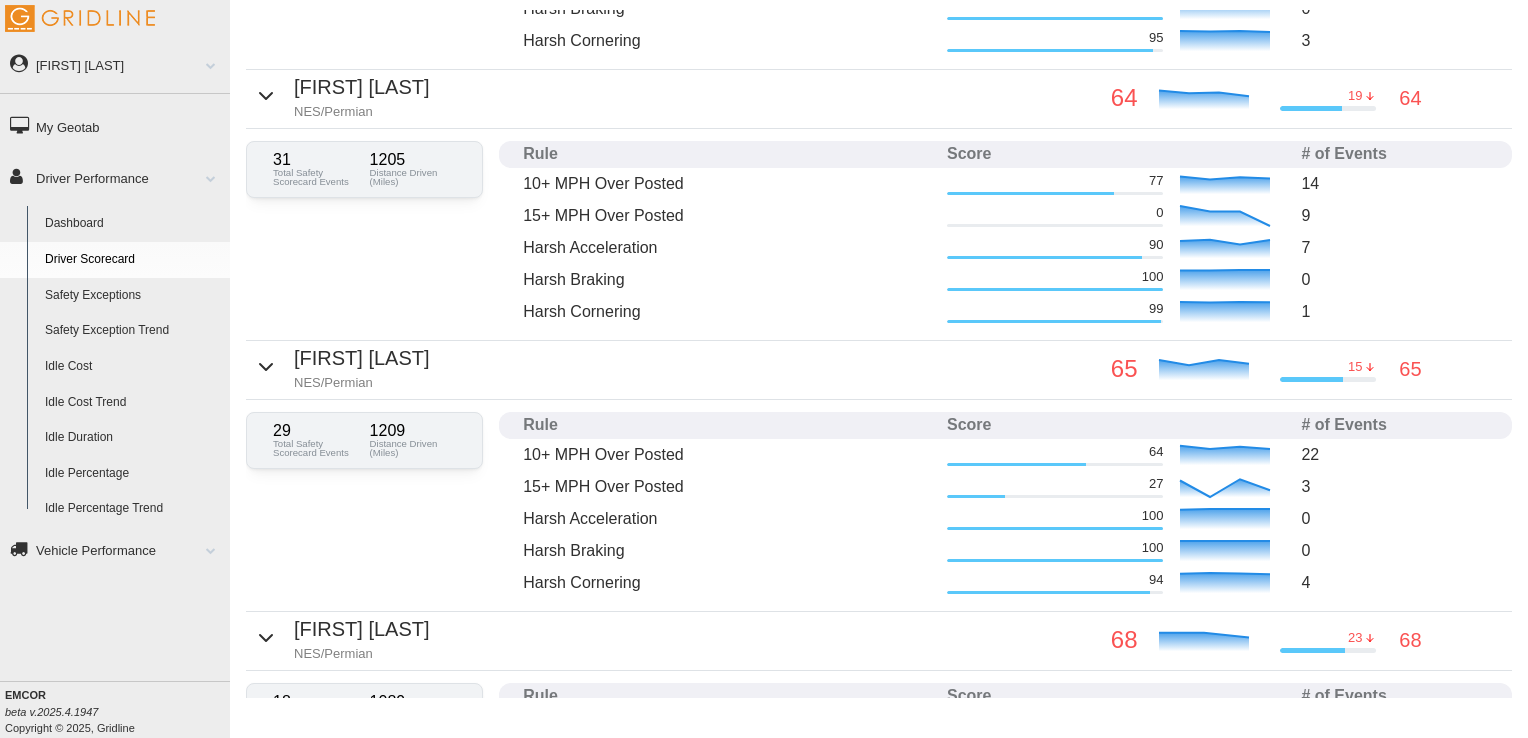 scroll, scrollTop: 1554, scrollLeft: 0, axis: vertical 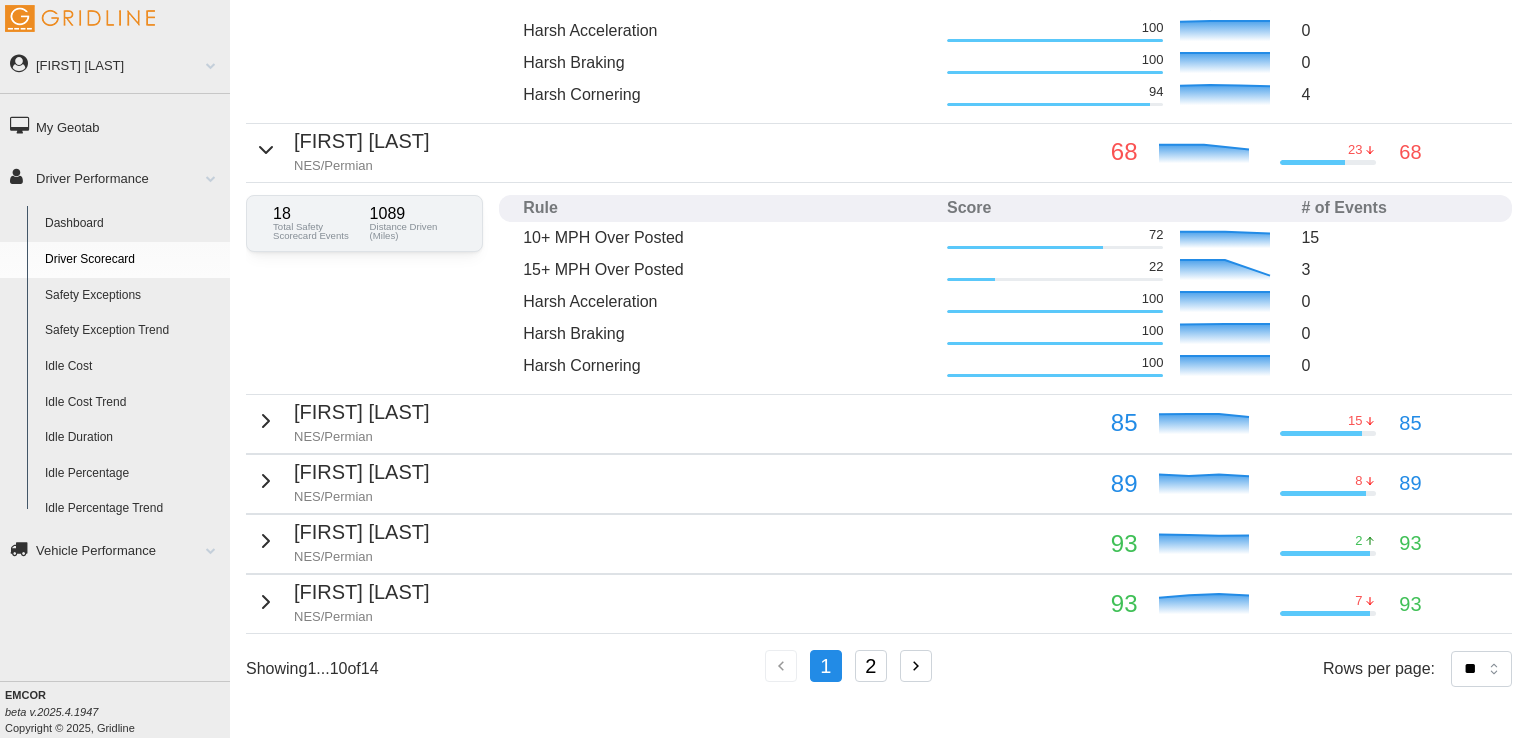 click on "2" at bounding box center [871, 666] 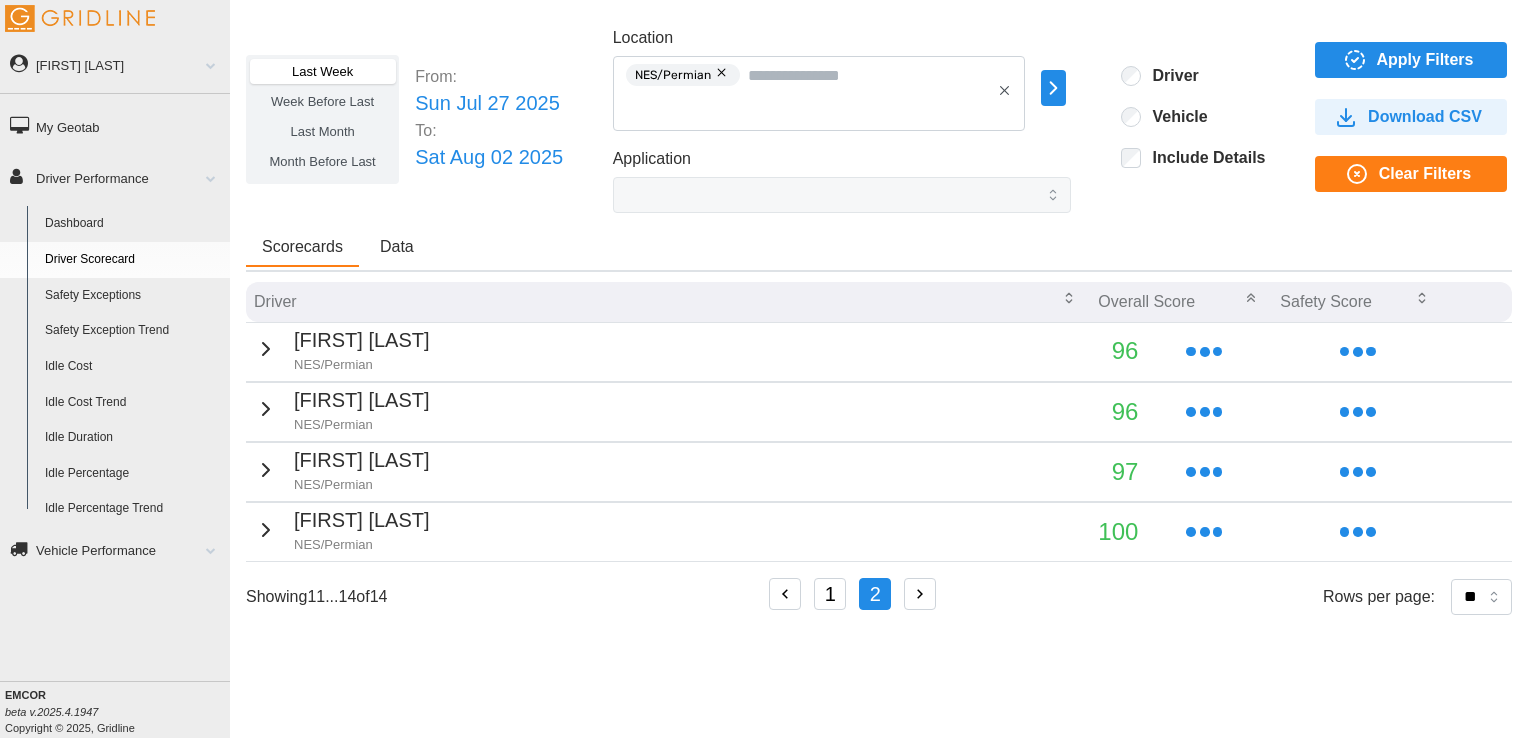 scroll, scrollTop: 0, scrollLeft: 0, axis: both 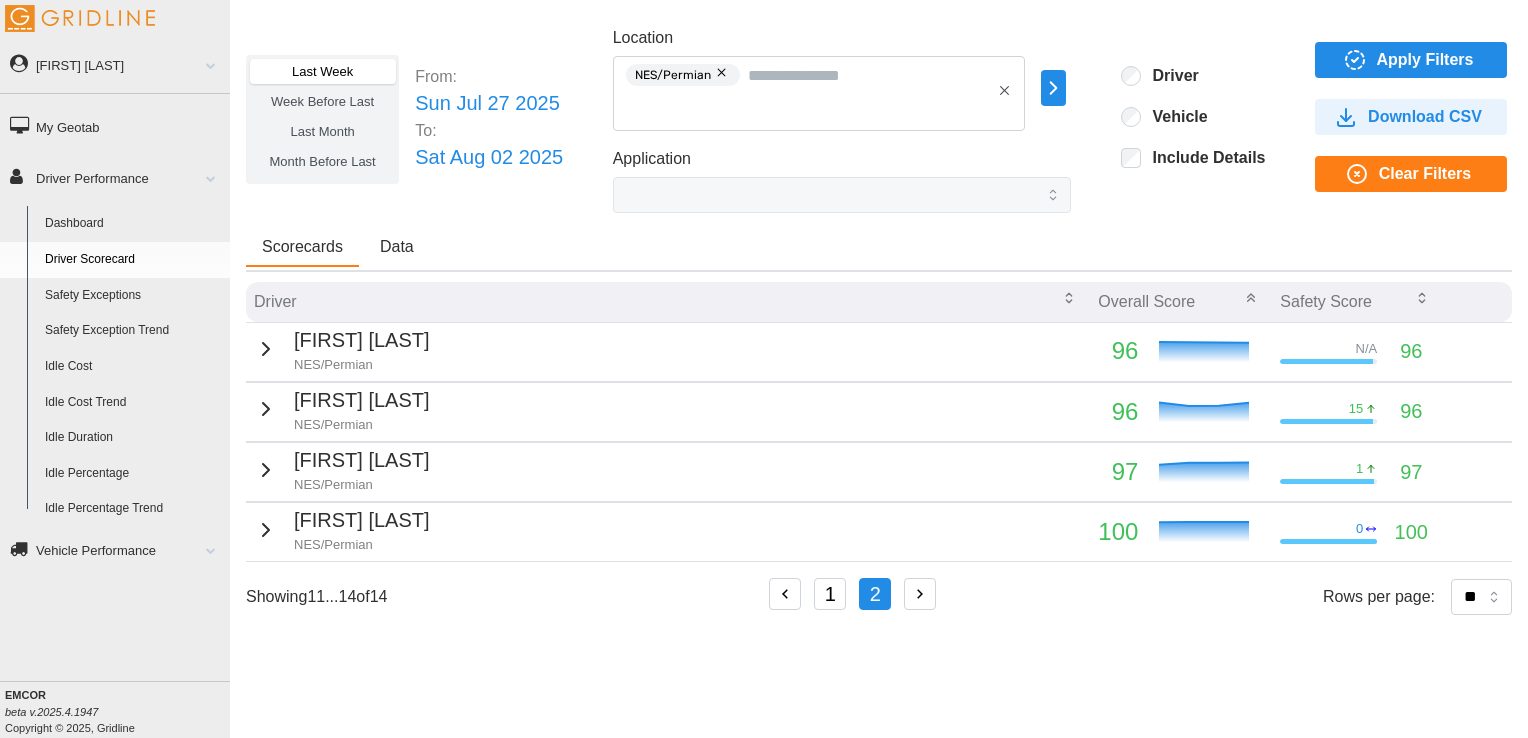 click on "1" at bounding box center [830, 594] 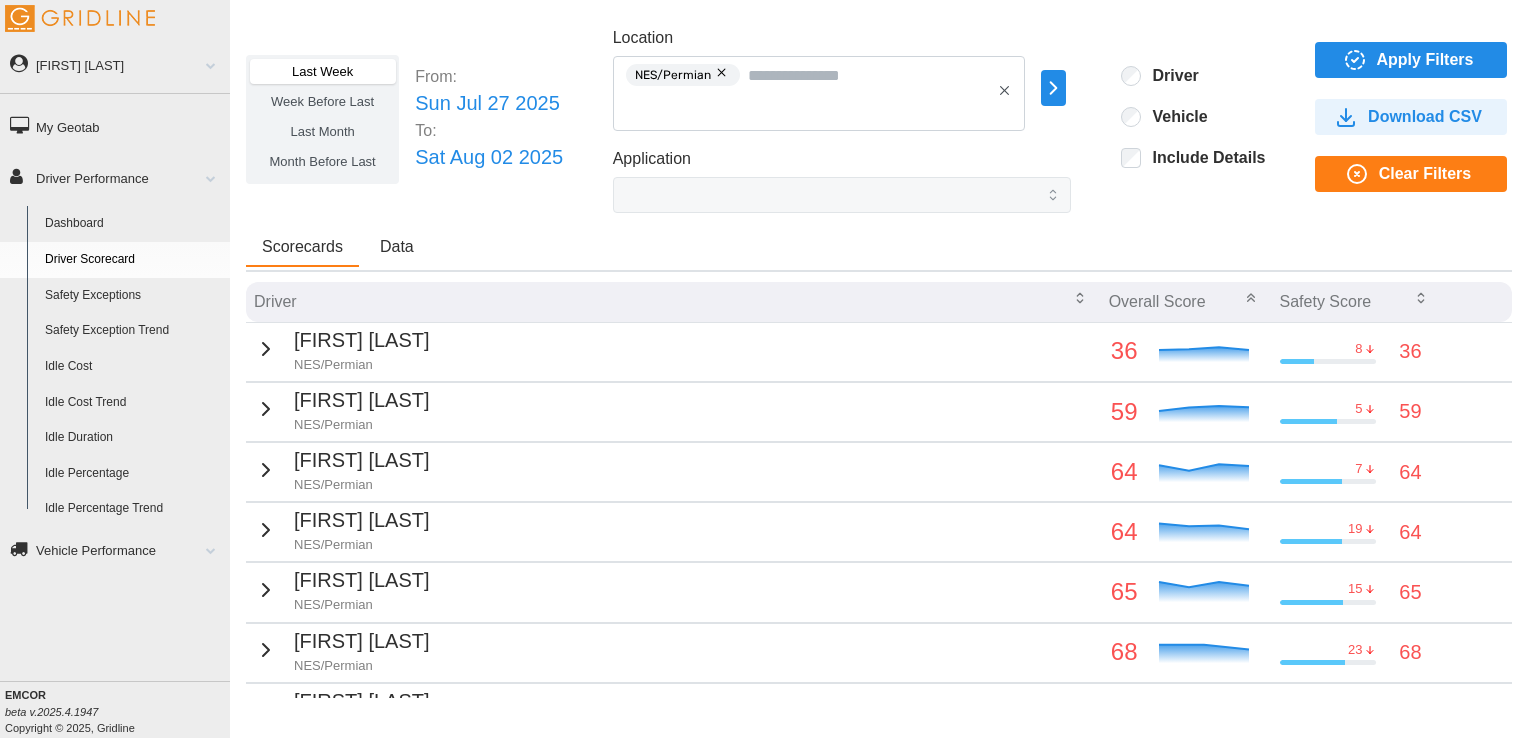 click on "Data" at bounding box center [397, 247] 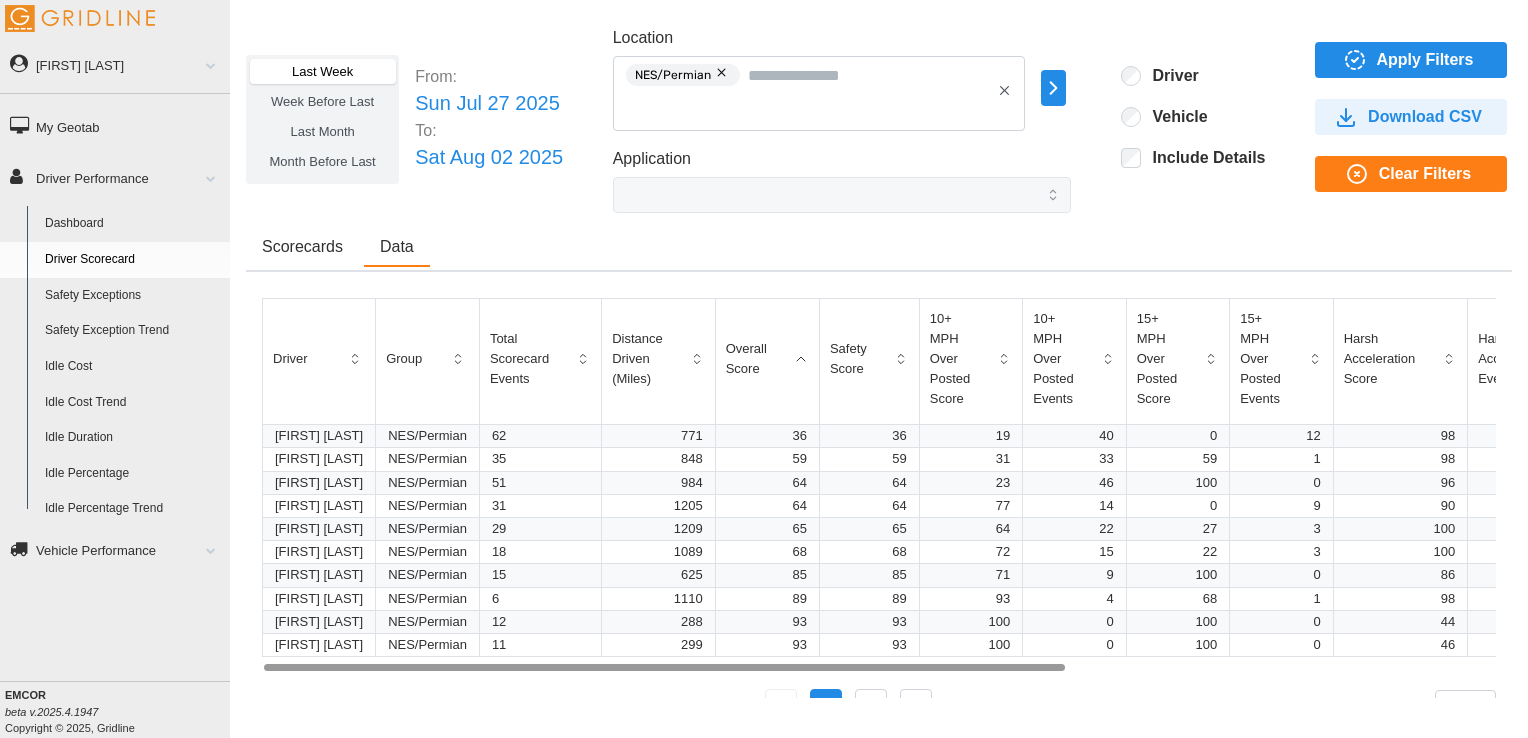 click on "Scorecards" at bounding box center (302, 247) 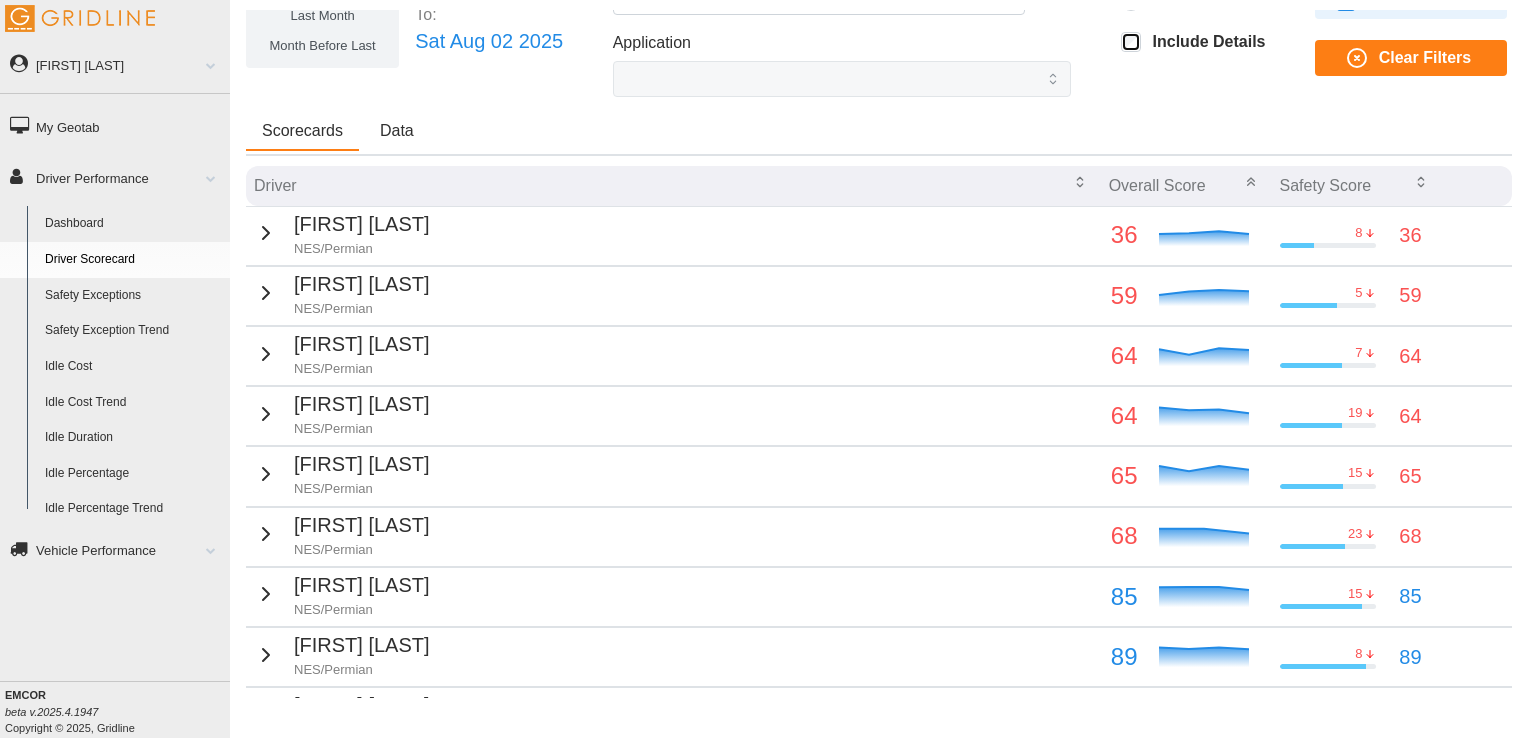 scroll, scrollTop: 115, scrollLeft: 0, axis: vertical 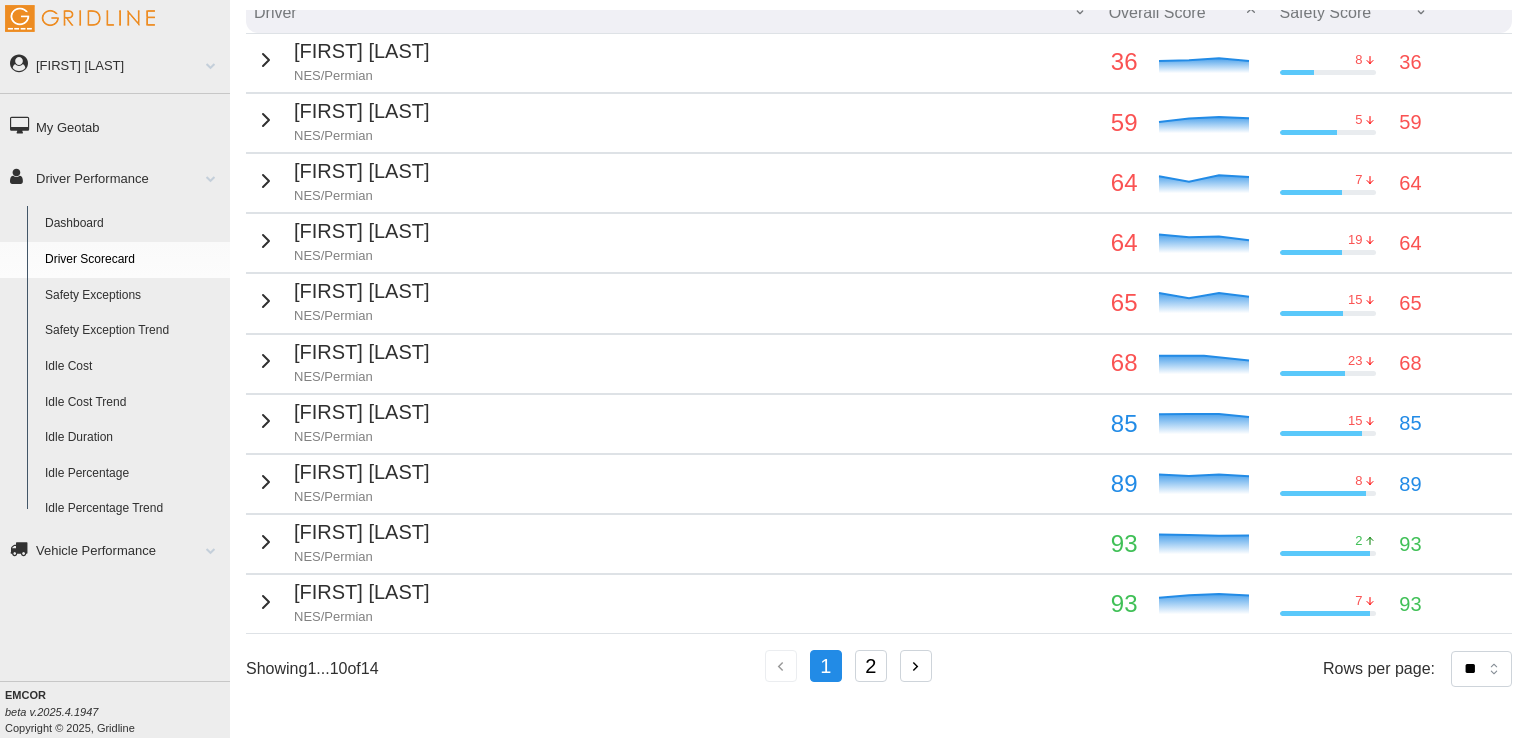 click at bounding box center (1477, 363) 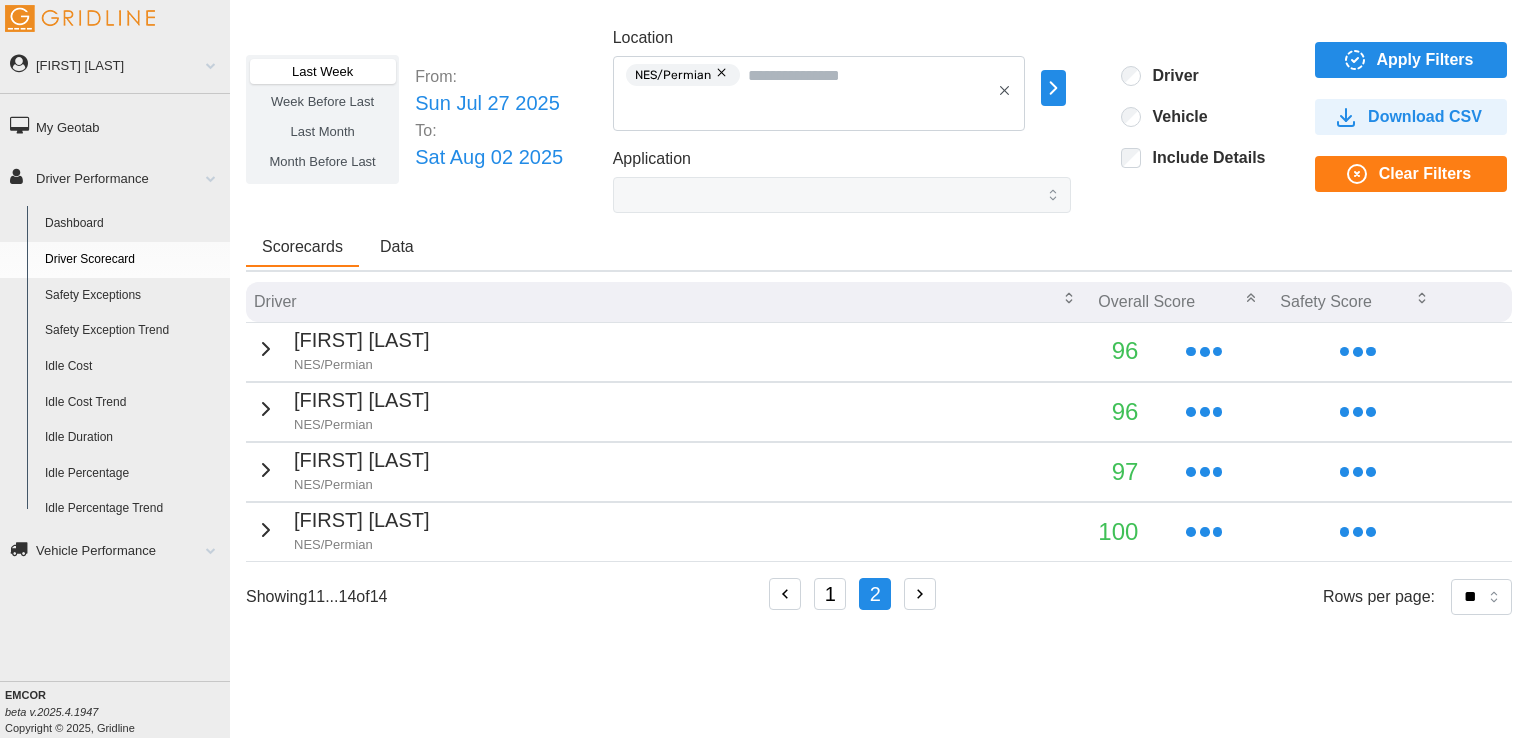 scroll, scrollTop: 0, scrollLeft: 0, axis: both 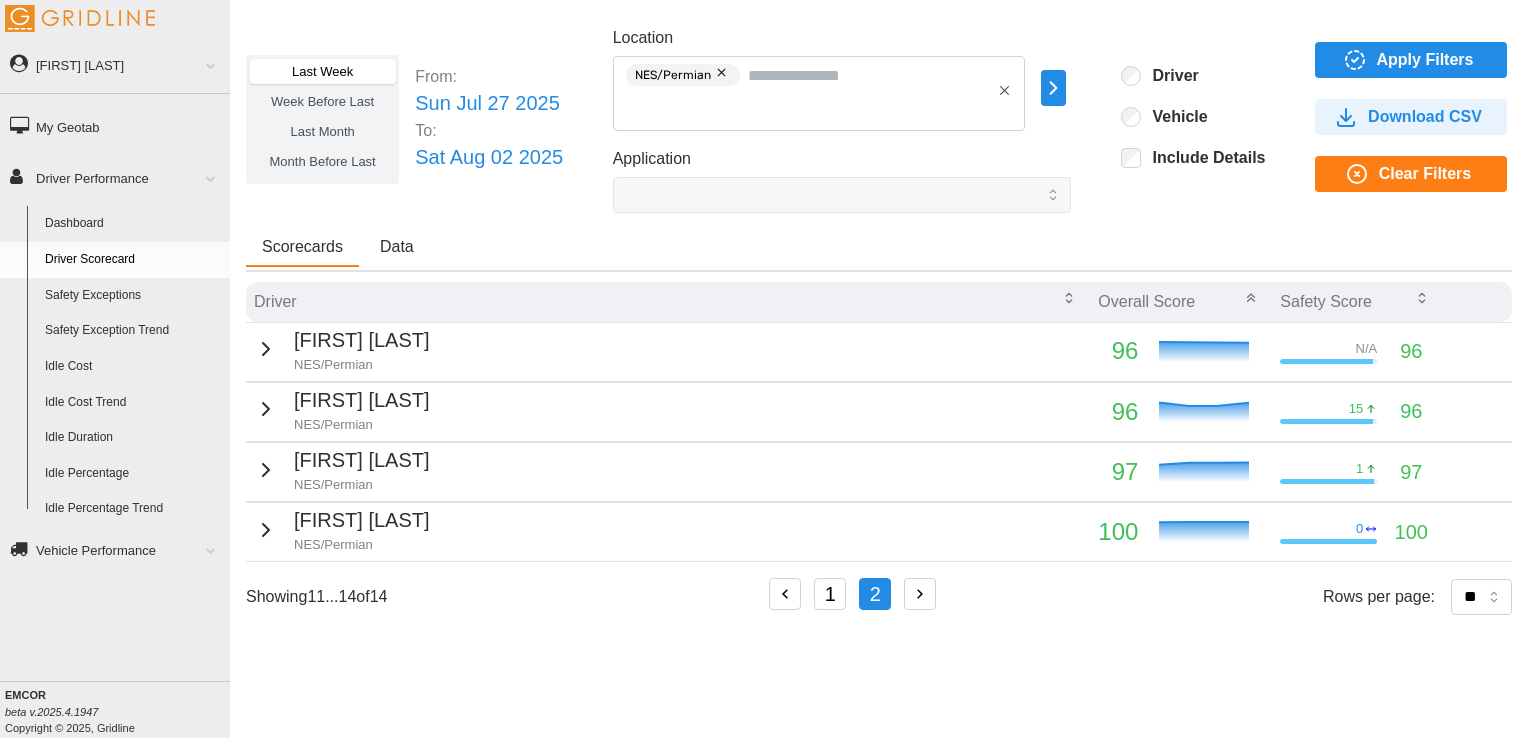 click at bounding box center [723, 73] 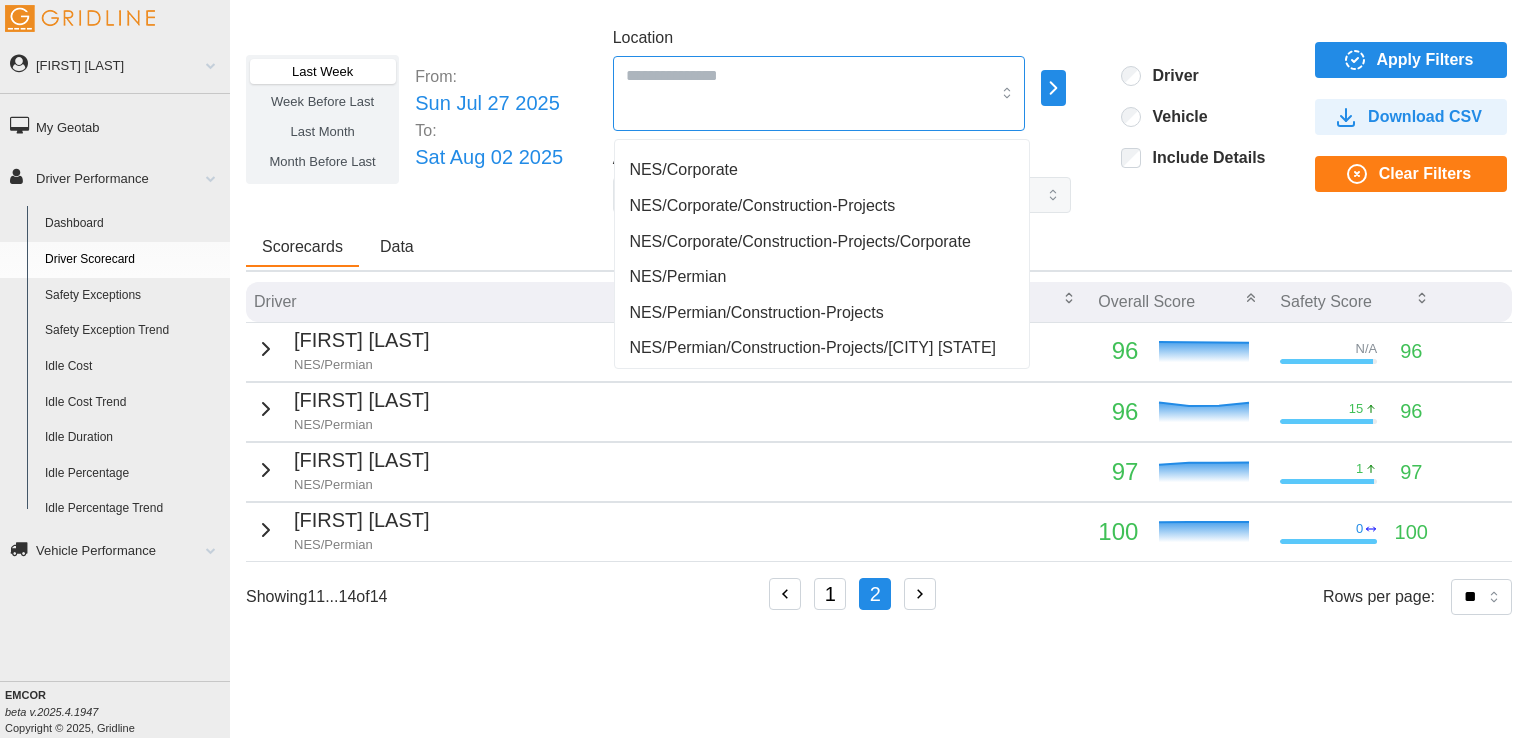 click at bounding box center (819, 93) 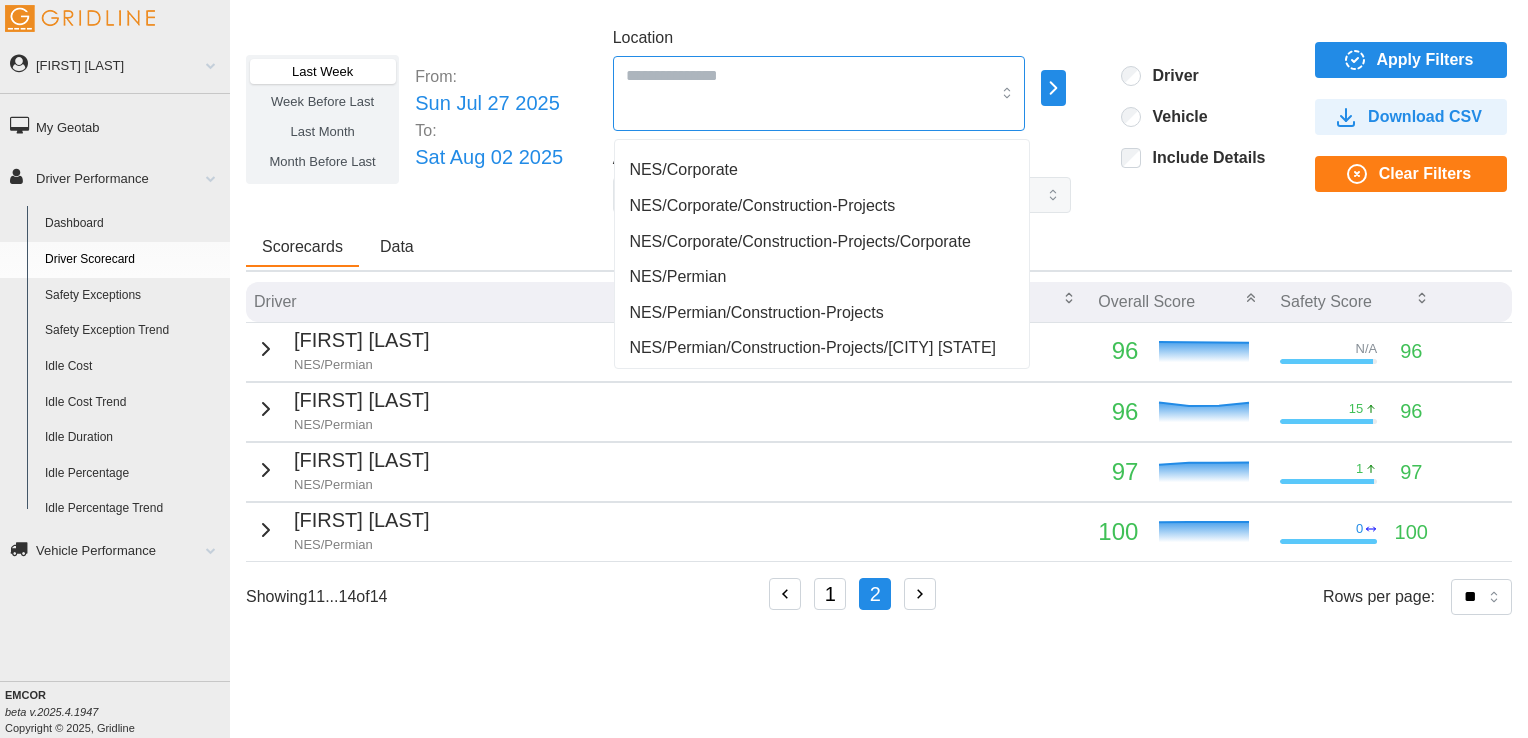 drag, startPoint x: 1026, startPoint y: 176, endPoint x: 1017, endPoint y: 246, distance: 70.5762 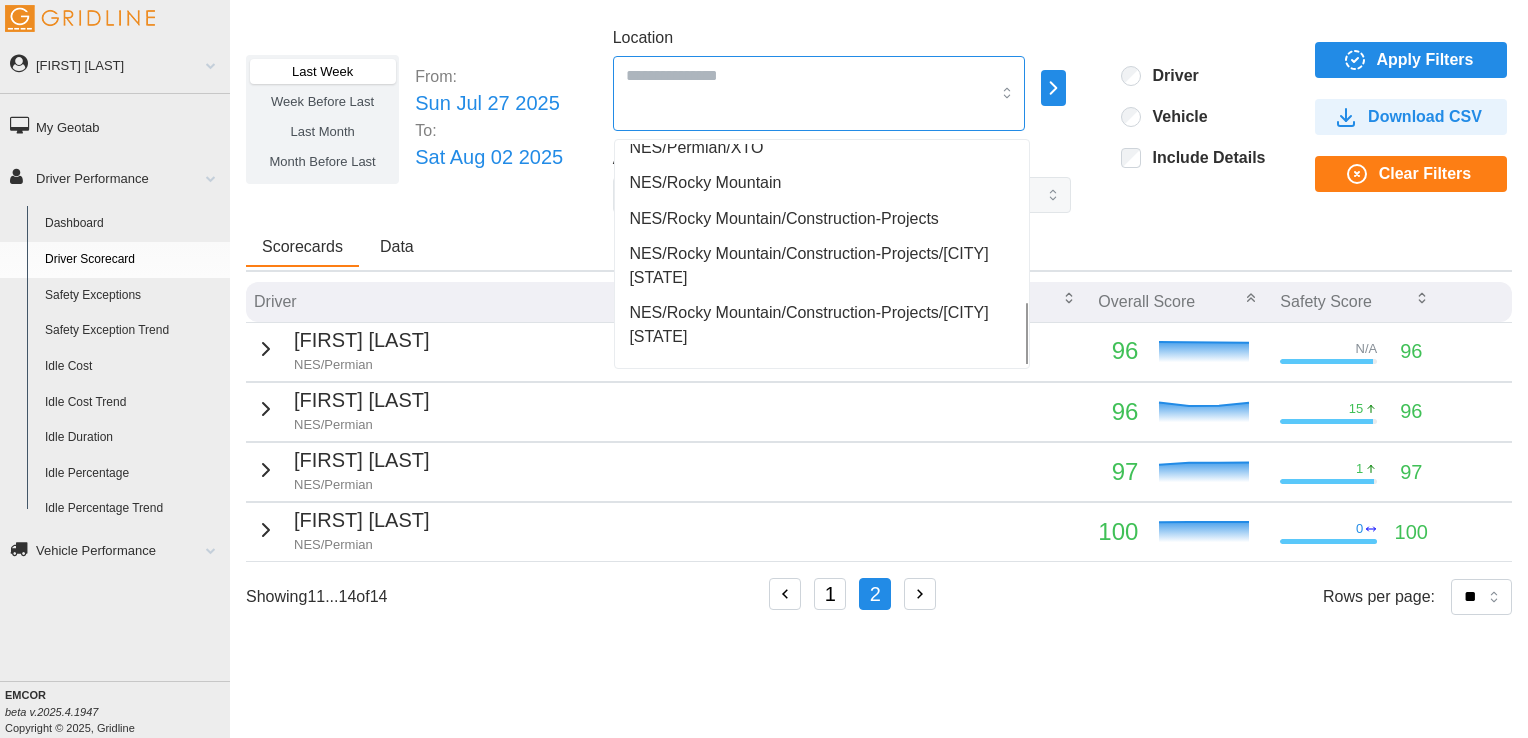 scroll, scrollTop: 560, scrollLeft: 0, axis: vertical 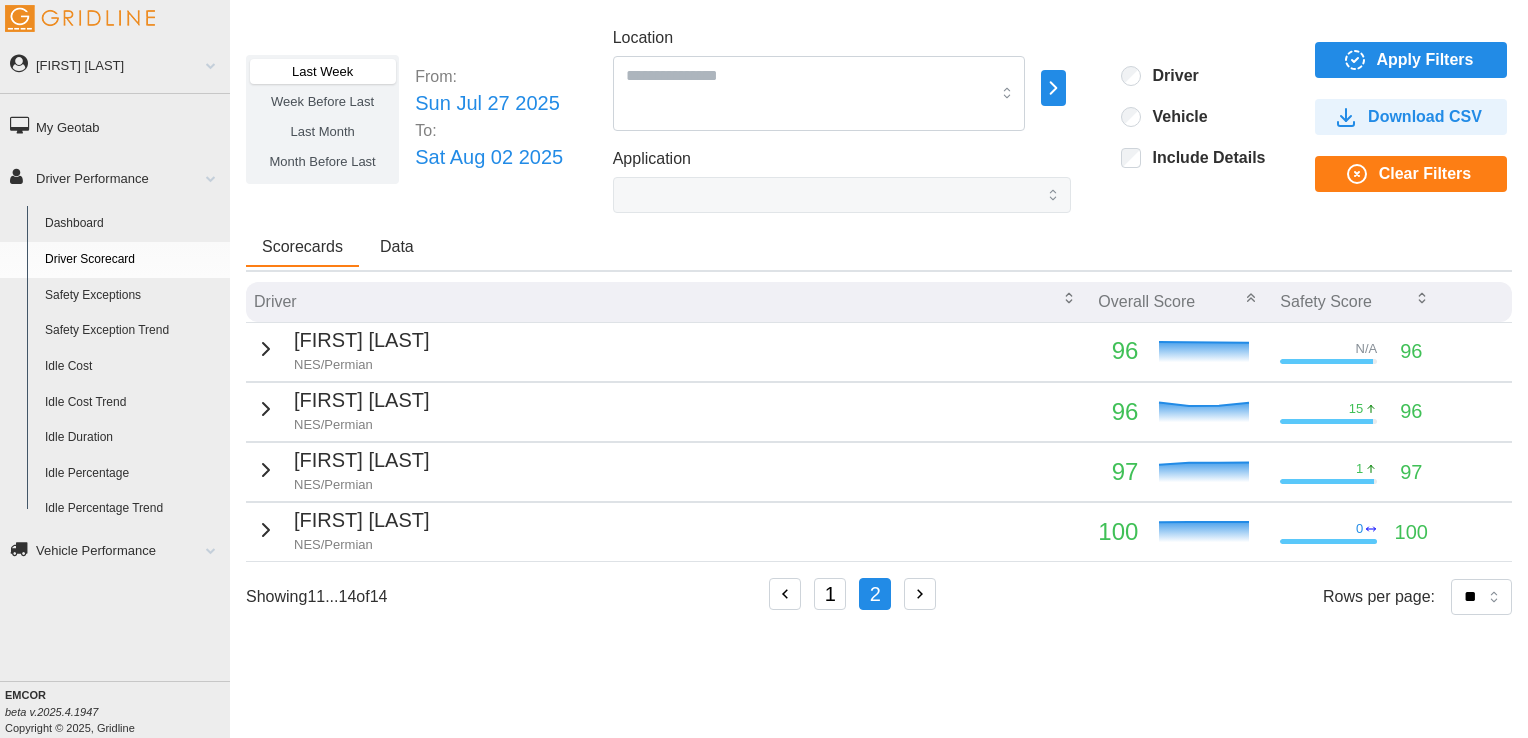 drag, startPoint x: 1032, startPoint y: 341, endPoint x: 1032, endPoint y: 324, distance: 17 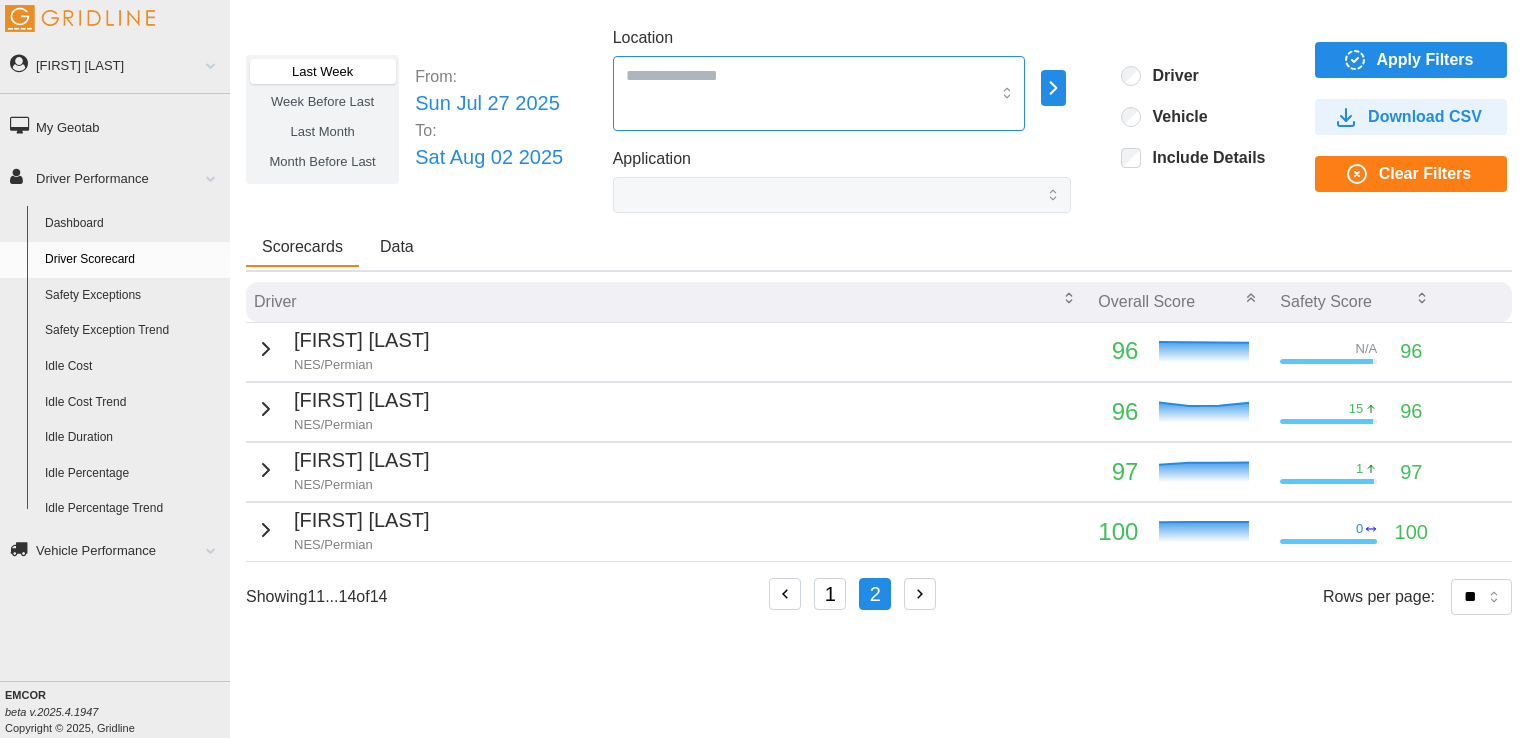 click at bounding box center [819, 93] 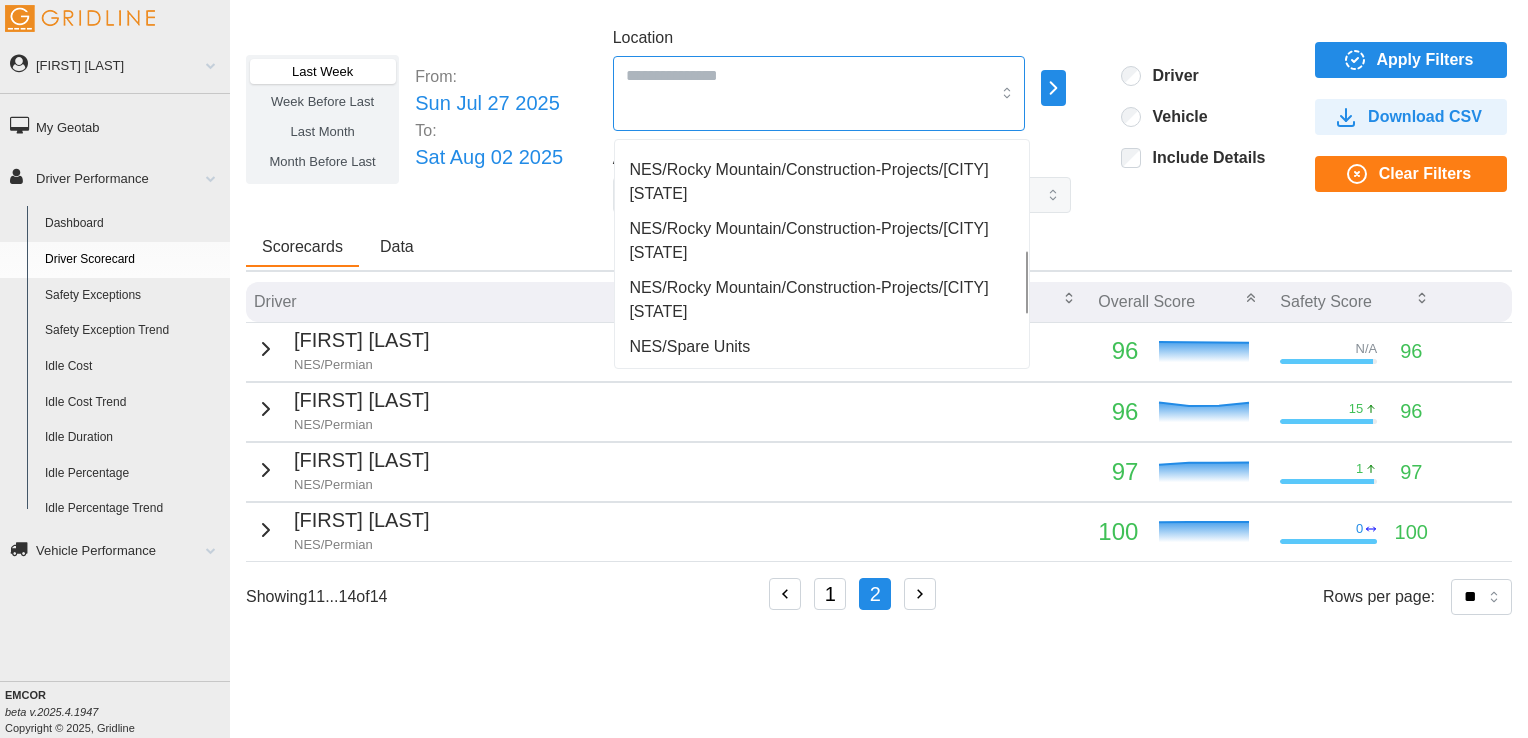 scroll, scrollTop: 294, scrollLeft: 0, axis: vertical 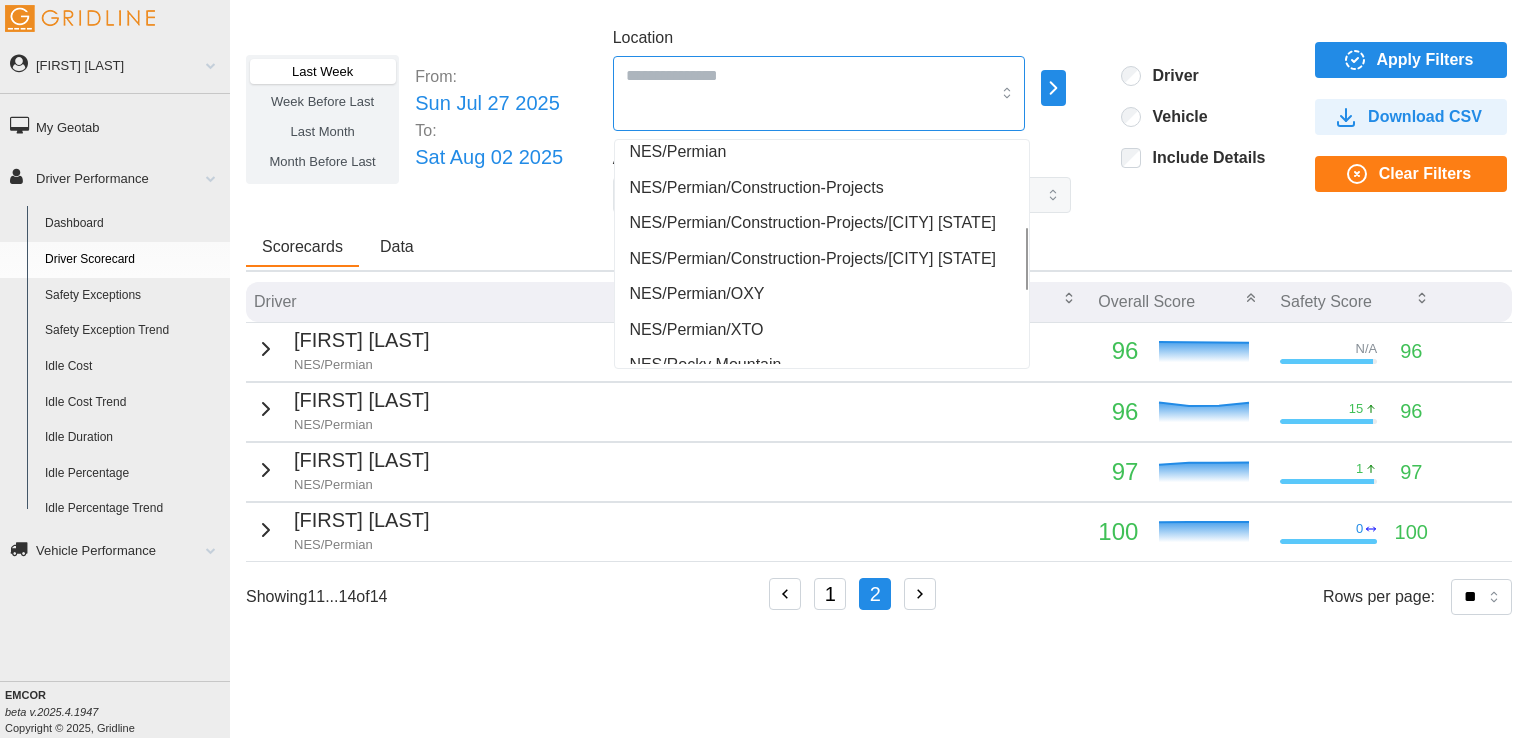drag, startPoint x: 1024, startPoint y: 246, endPoint x: 1028, endPoint y: 267, distance: 21.377558 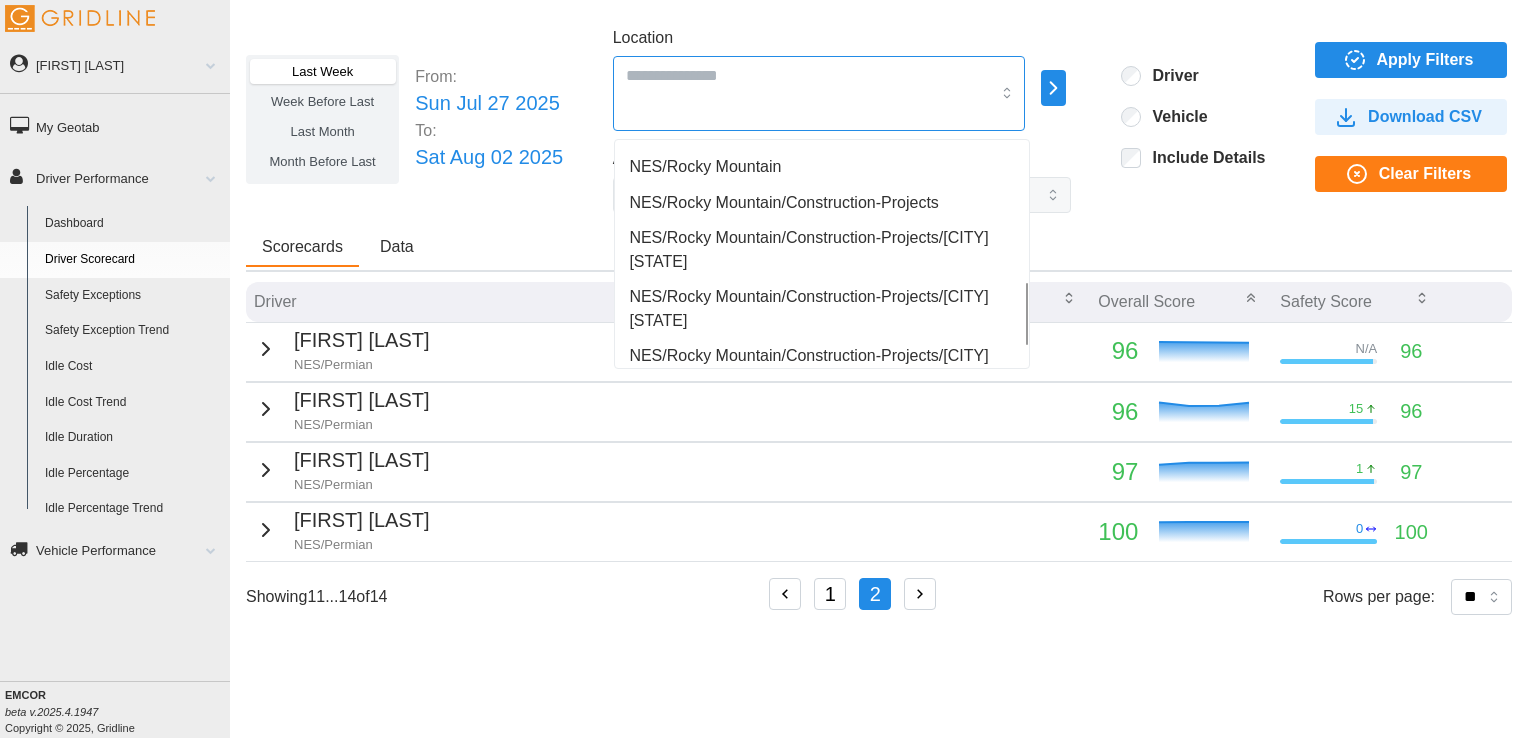 click at bounding box center [1027, 254] 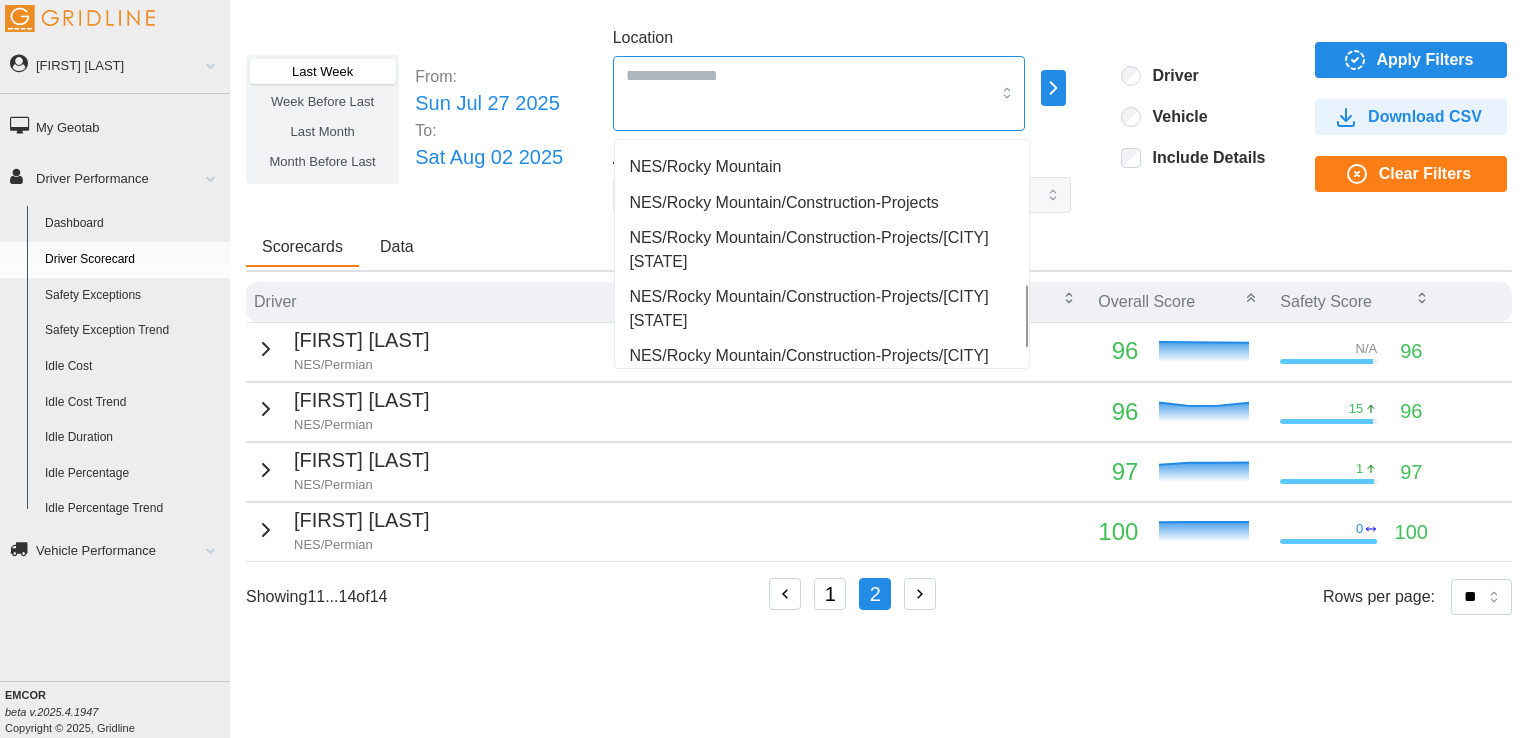 scroll, scrollTop: 497, scrollLeft: 0, axis: vertical 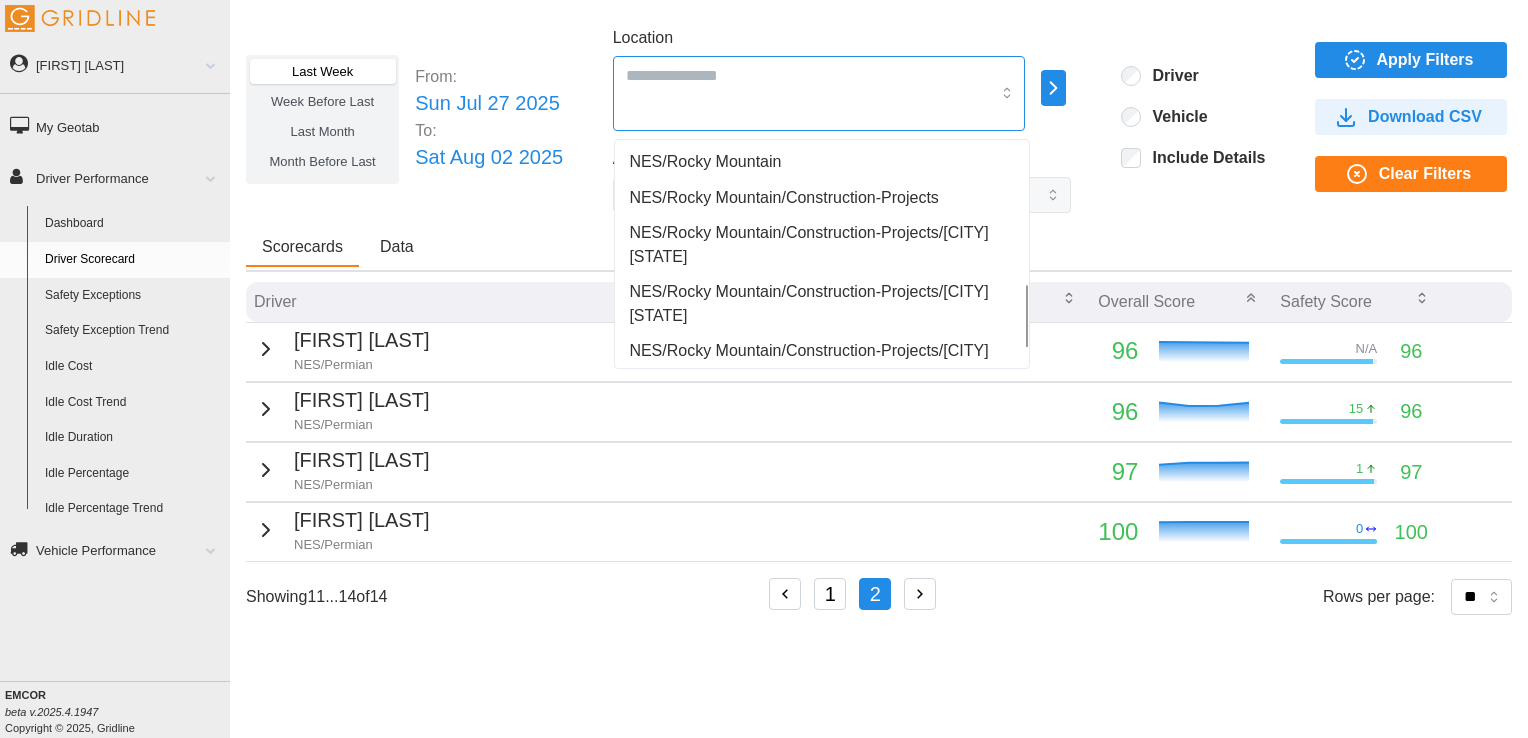 click on "NES/Rocky Mountain" at bounding box center (821, 162) 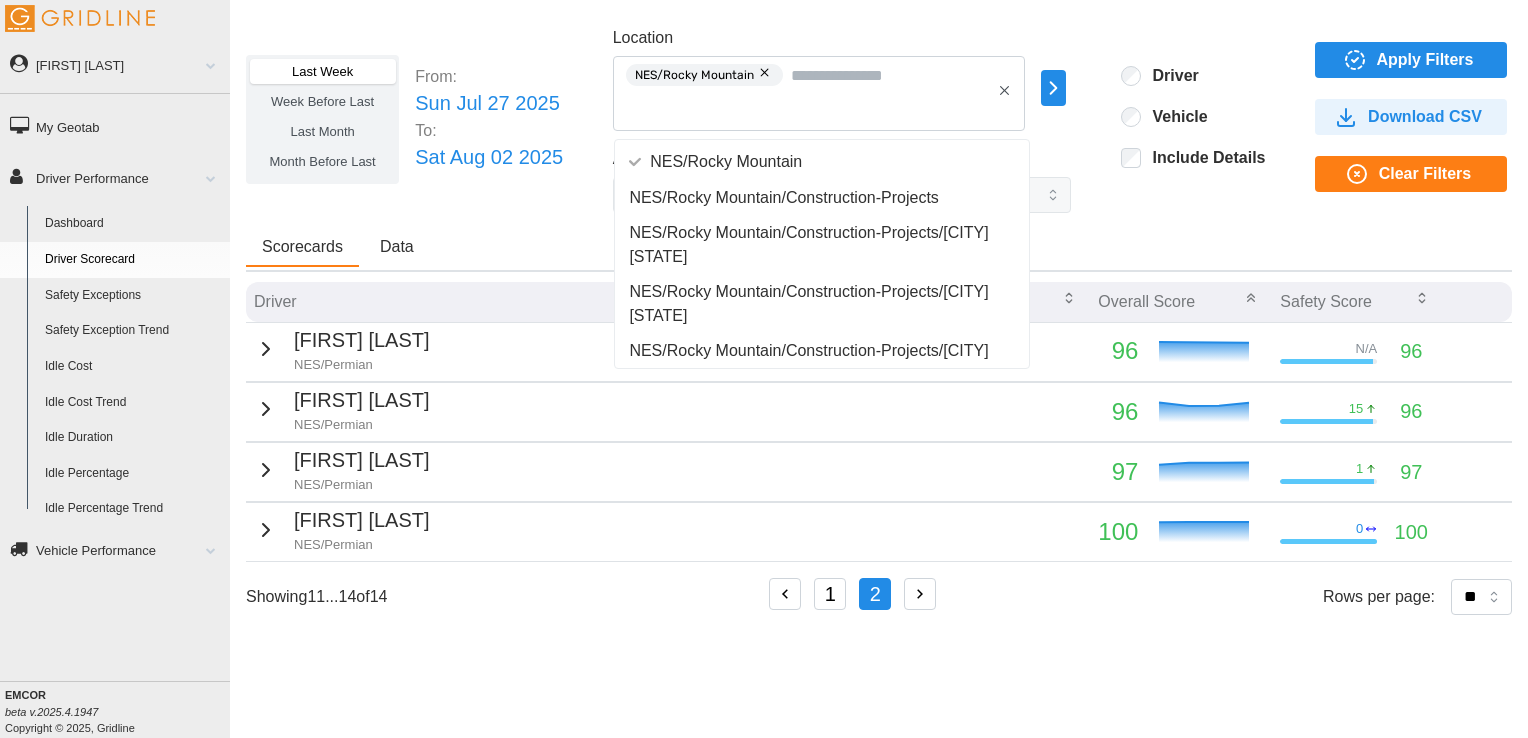click 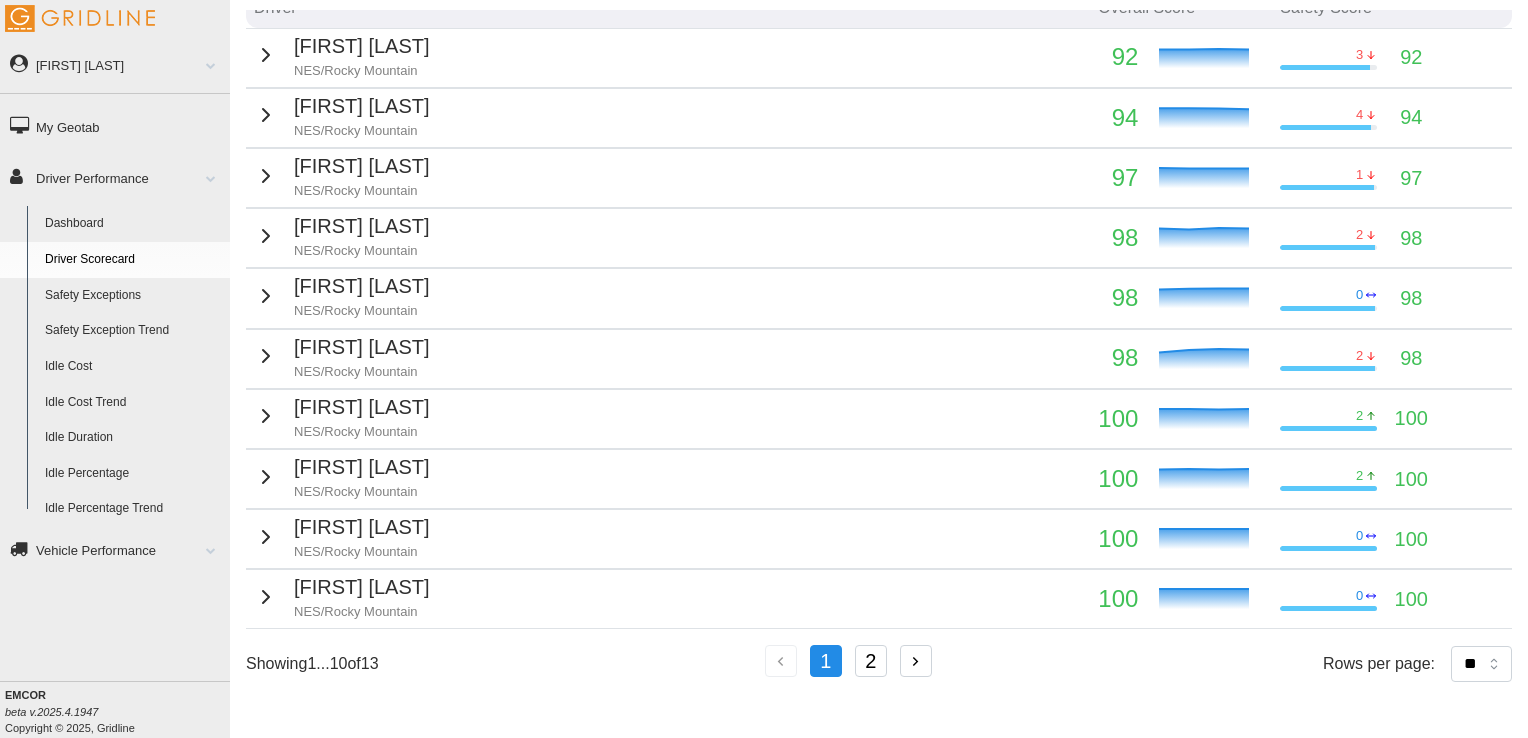 scroll, scrollTop: 289, scrollLeft: 0, axis: vertical 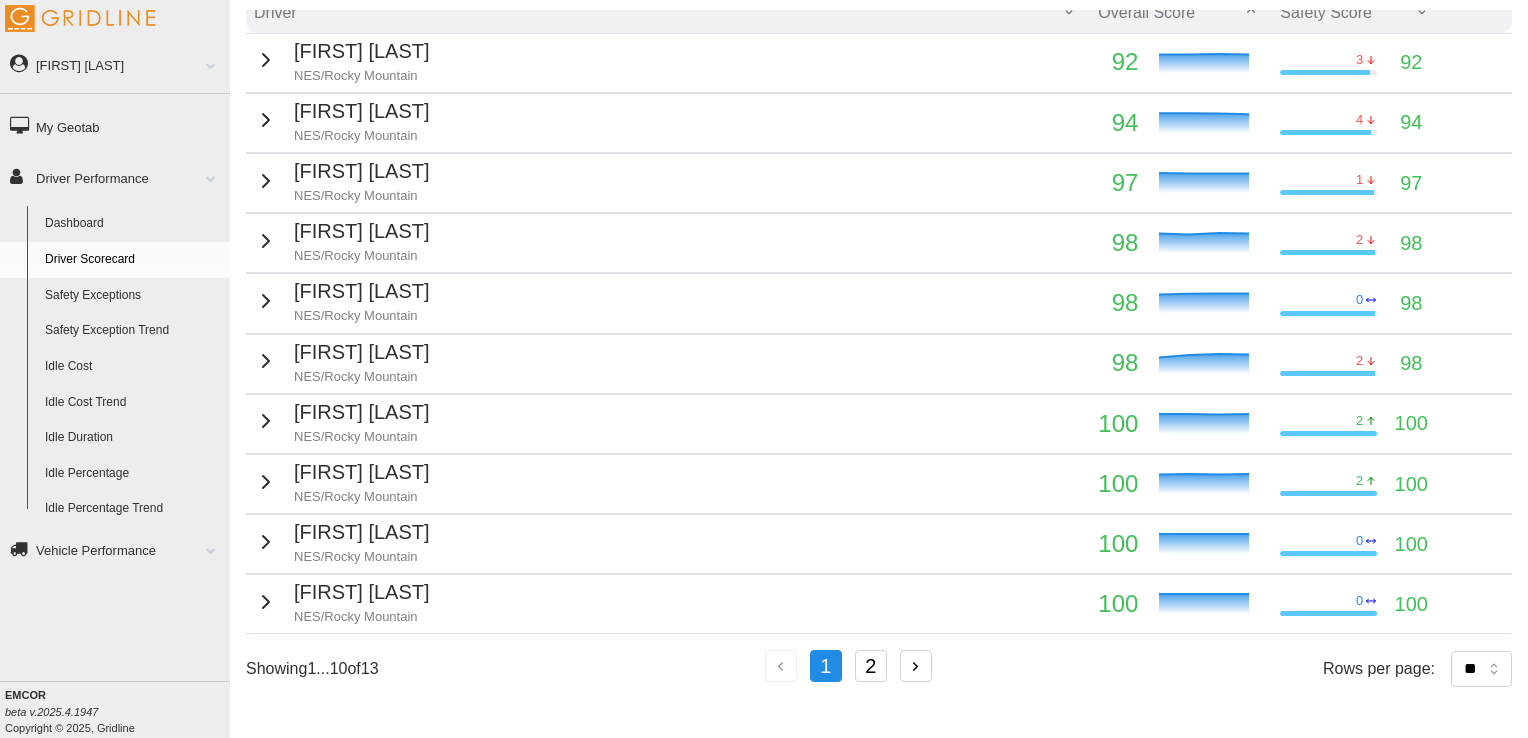 click on "2" at bounding box center (871, 666) 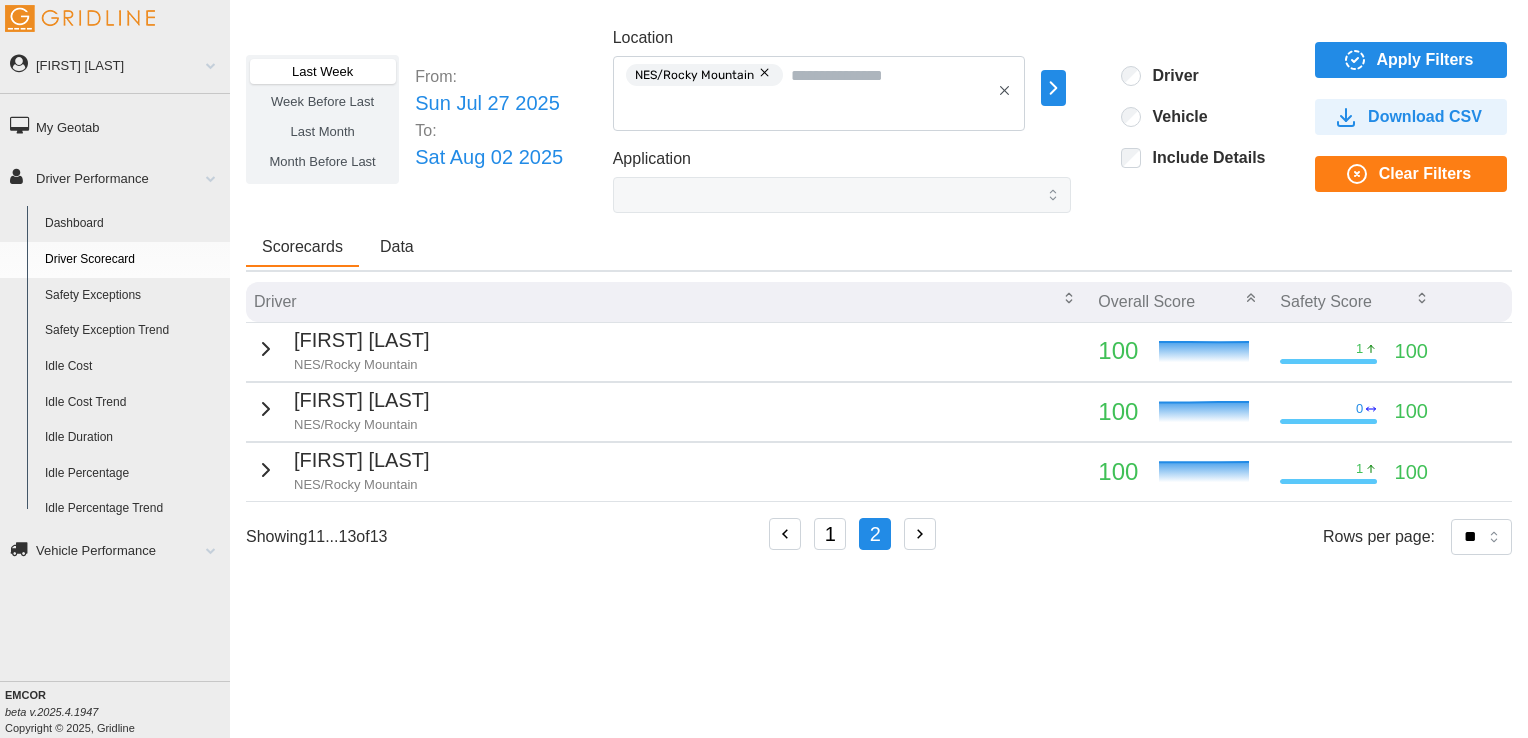 click at bounding box center [766, 73] 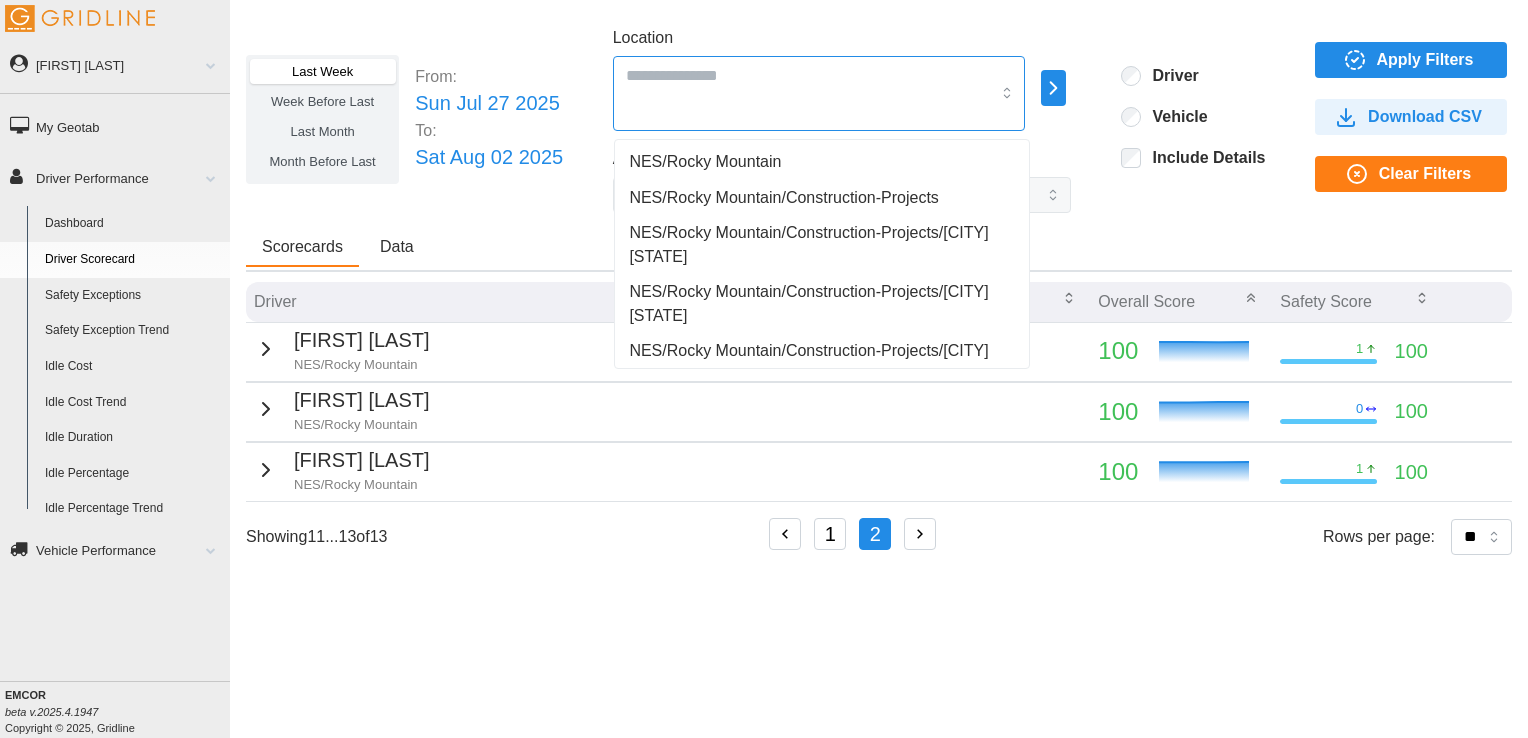 click on "Location" at bounding box center (808, 75) 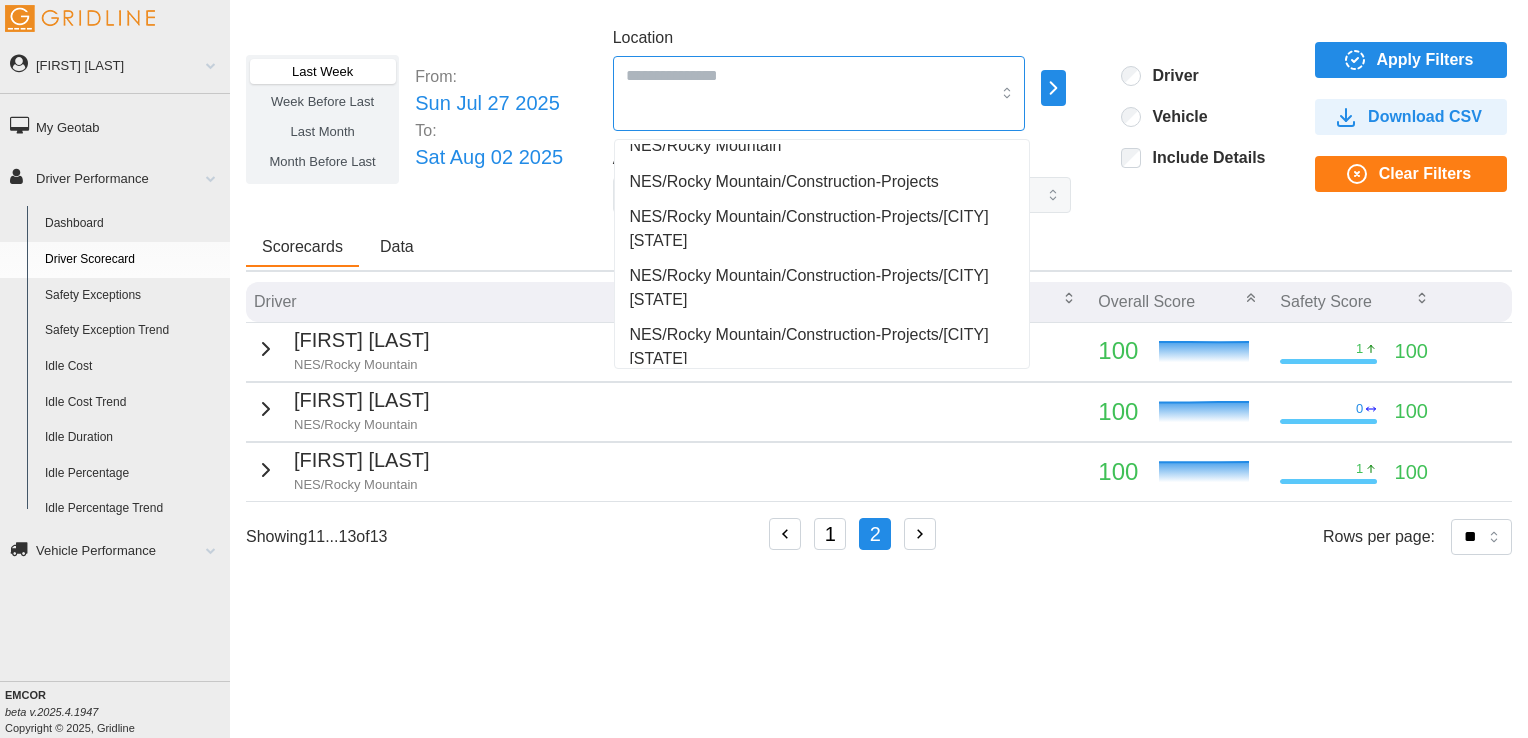 scroll, scrollTop: 560, scrollLeft: 0, axis: vertical 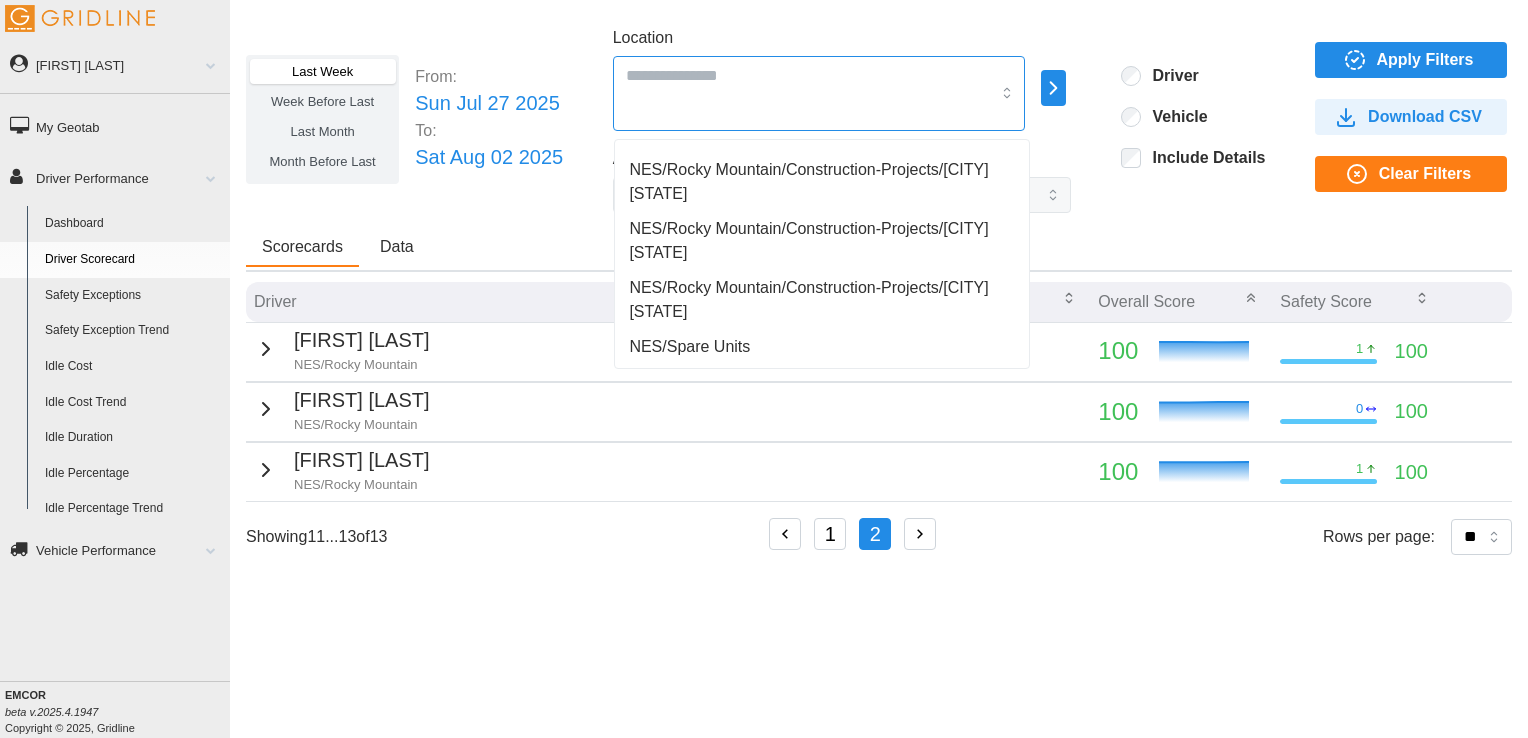 click on "NES/Spare Units" at bounding box center (689, 347) 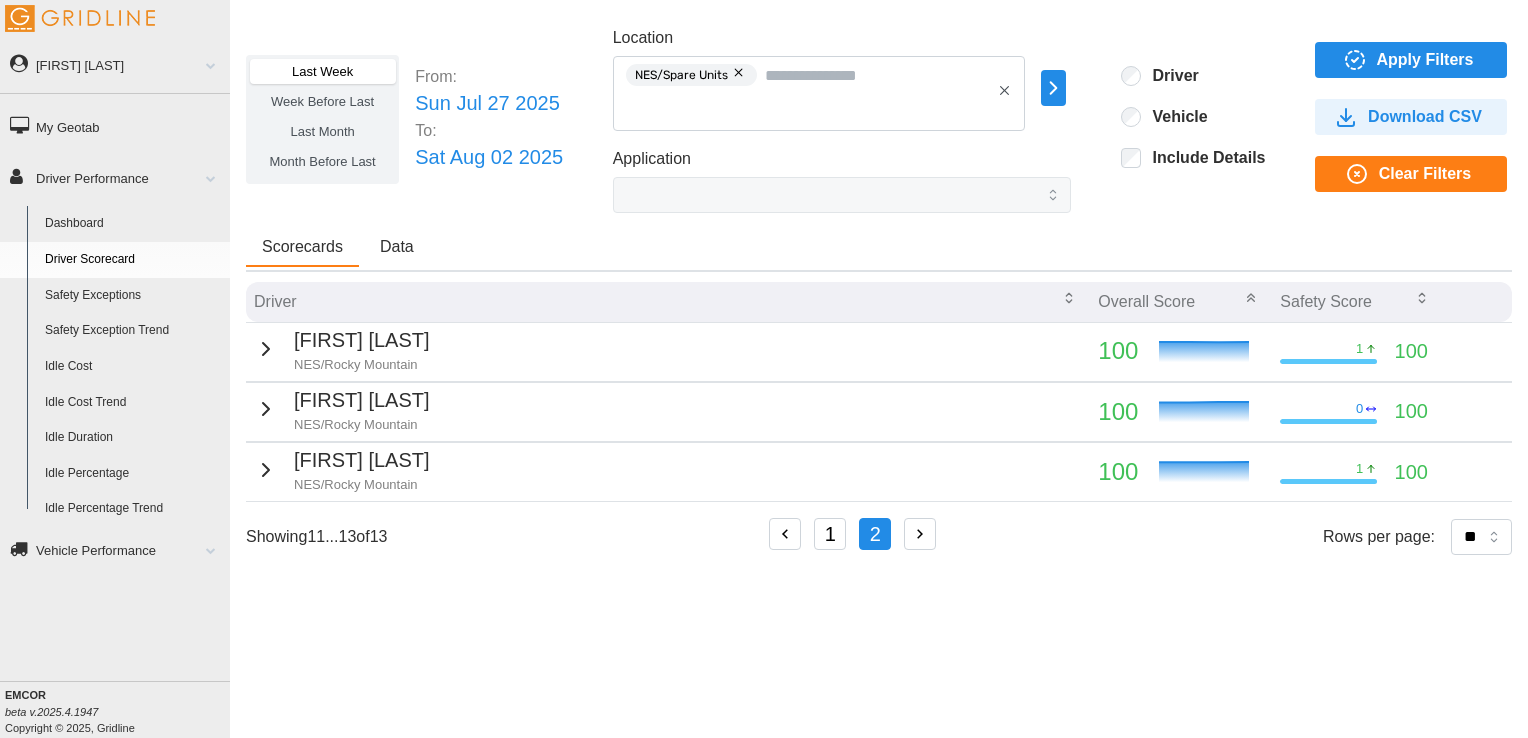 click 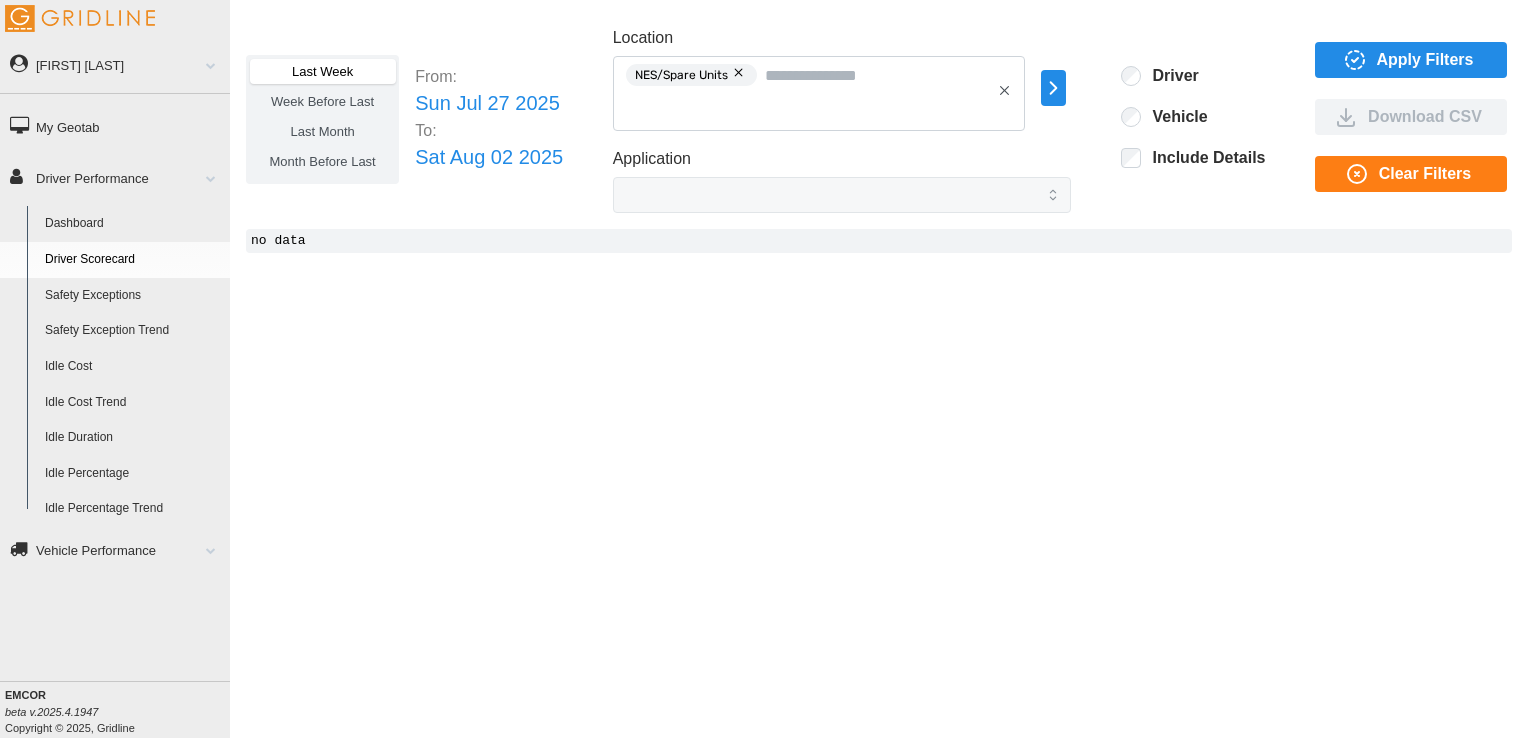 click at bounding box center [740, 73] 